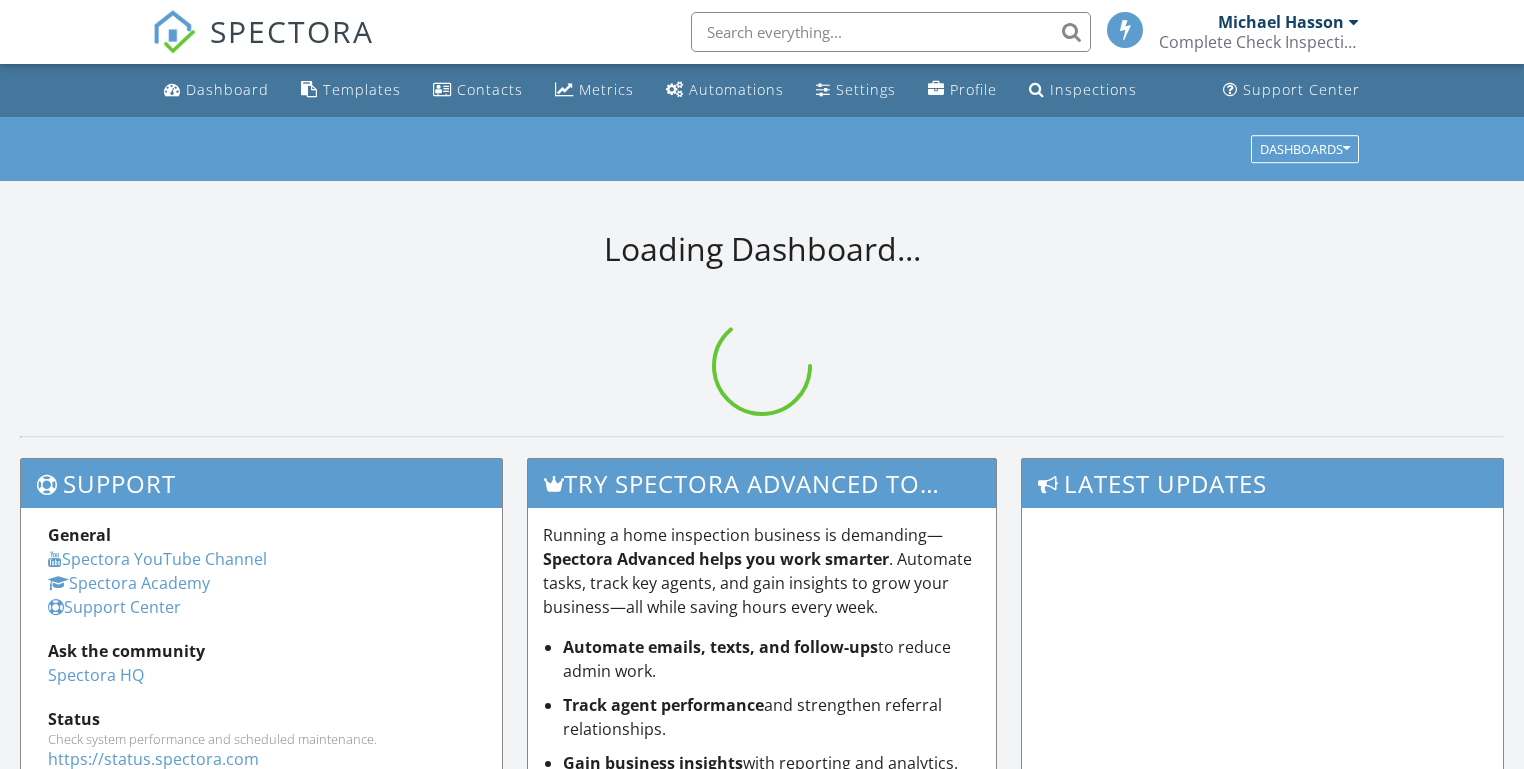 scroll, scrollTop: 0, scrollLeft: 0, axis: both 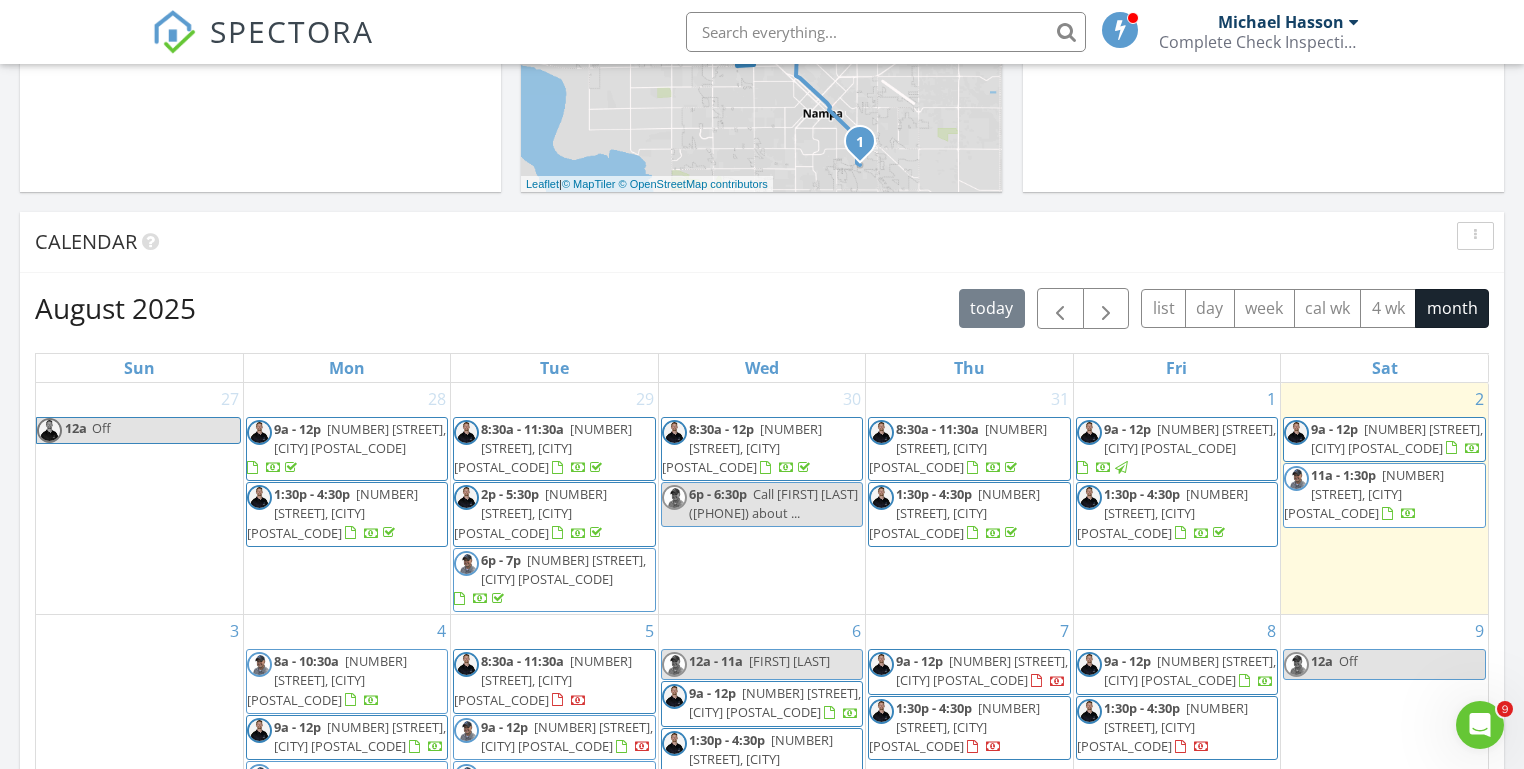 click on "Today
[FIRST] [LAST]
[TIME]
[NUMBER] [STREET], [CITY], [STATE]
[FIRST] [LAST]
[DURATION] drive time       [DISTANCE]       New Inspection     New Quote         Map               1 1 + − ID 44, Vietnam Veterans Memorial Highway [DISTANCE], [DURATION] Head southwest on [STREET] [DISTANCE] Turn right onto [STREET] [DISTANCE] Turn right onto [STREET] [DISTANCE] Turn left to stay on [STREET] [DISTANCE] Turn left onto [STREET] [DISTANCE] Continue onto [STREET] [DISTANCE] Enter the traffic circle and take the 3rd exit onto [STREET] [DISTANCE] Exit the traffic circle onto [STREET] [DISTANCE] Turn right onto ID 44 [DISTANCE] Take the ramp on the left [DISTANCE] Merge left onto Vietnam Veterans Memorial Highway (I 84) [DISTANCE] Continue onto I 84 [DISTANCE] Take the ramp towards ID 55 South: Nampa [DISTANCE] Keep right at the fork [DISTANCE] Go straight onto [STREET] (ID 55) [DISTANCE] [DISTANCE] [DISTANCE] [DISTANCE]" at bounding box center (762, 502) 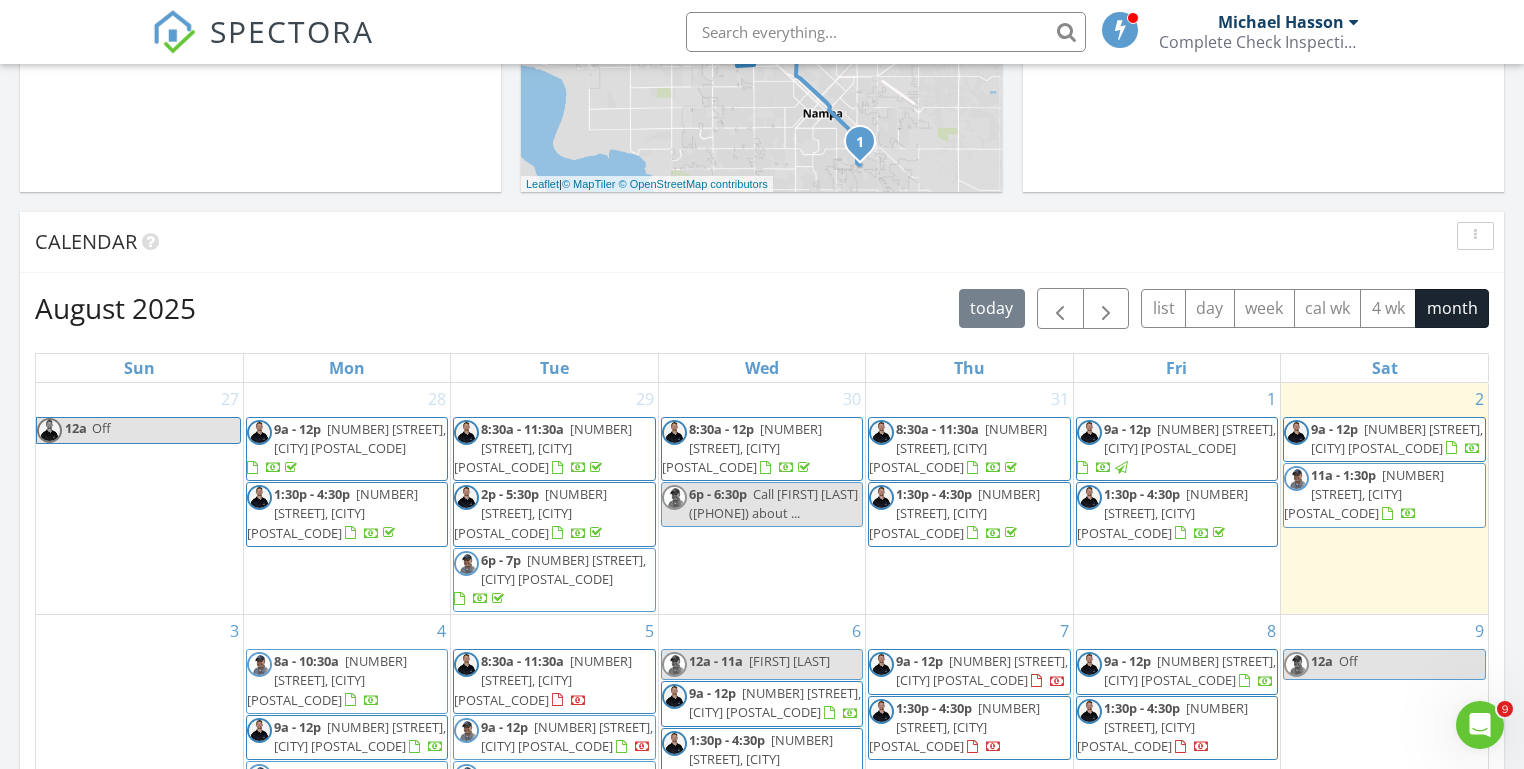click on "Today
[FIRST] [LAST]
[TIME]
[NUMBER] [STREET], [CITY], [STATE]
[FIRST] [LAST]
[DURATION] drive time       [DISTANCE]       New Inspection     New Quote         Map               1 1 + − ID 44, Vietnam Veterans Memorial Highway [DISTANCE], [DURATION] Head southwest on [STREET] [DISTANCE] Turn right onto [STREET] [DISTANCE] Turn right onto [STREET] [DISTANCE] Turn left to stay on [STREET] [DISTANCE] Turn left onto [STREET] [DISTANCE] Continue onto [STREET] [DISTANCE] Enter the traffic circle and take the 3rd exit onto [STREET] [DISTANCE] Exit the traffic circle onto [STREET] [DISTANCE] Turn right onto ID 44 [DISTANCE] Take the ramp on the left [DISTANCE] Merge left onto Vietnam Veterans Memorial Highway (I 84) [DISTANCE] Continue onto I 84 [DISTANCE] Take the ramp towards ID 55 South: Nampa [DISTANCE] Keep right at the fork [DISTANCE] Go straight onto [STREET] (ID 55) [DISTANCE] [DISTANCE] [DISTANCE] [DISTANCE]" at bounding box center (762, 502) 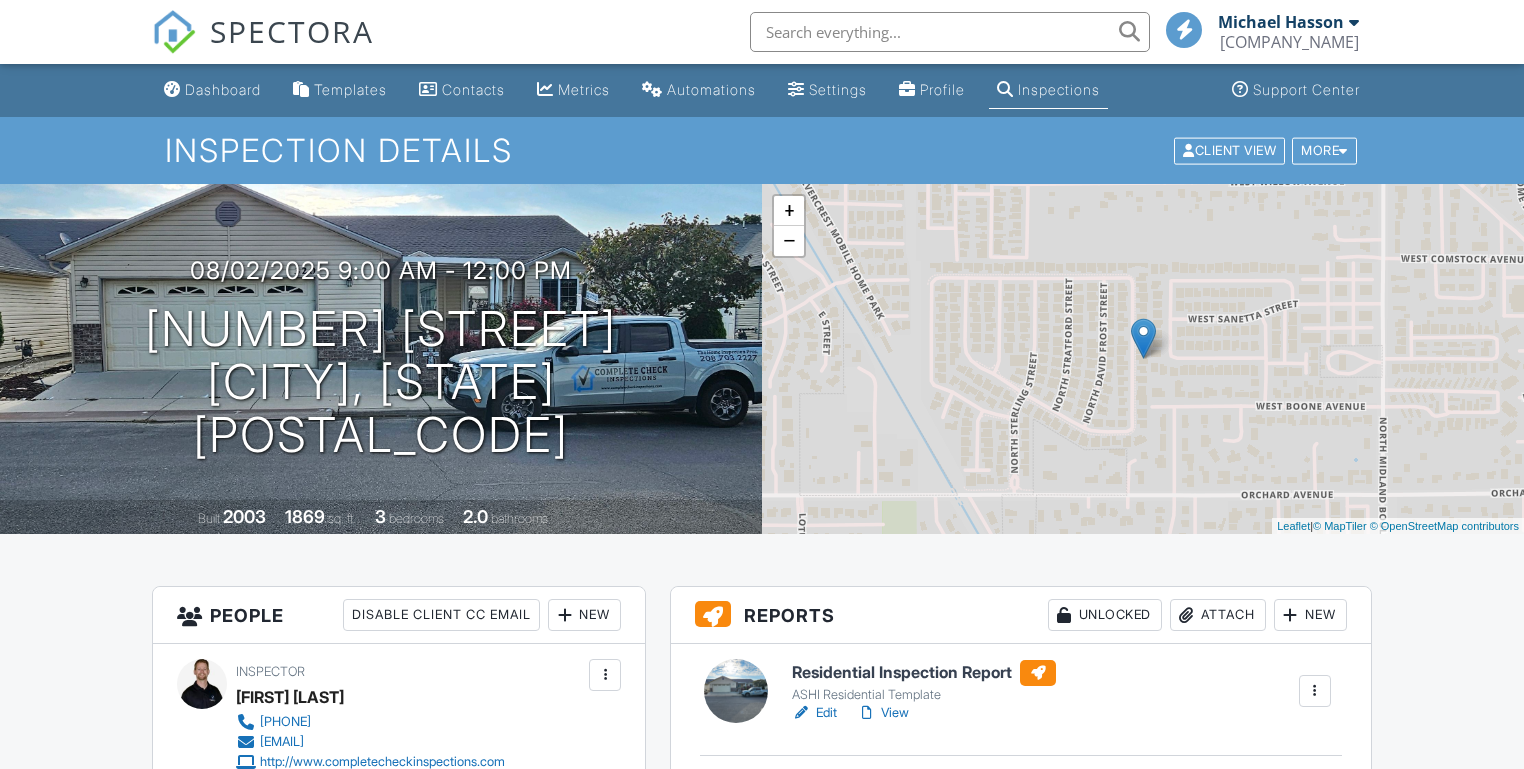 scroll, scrollTop: 0, scrollLeft: 0, axis: both 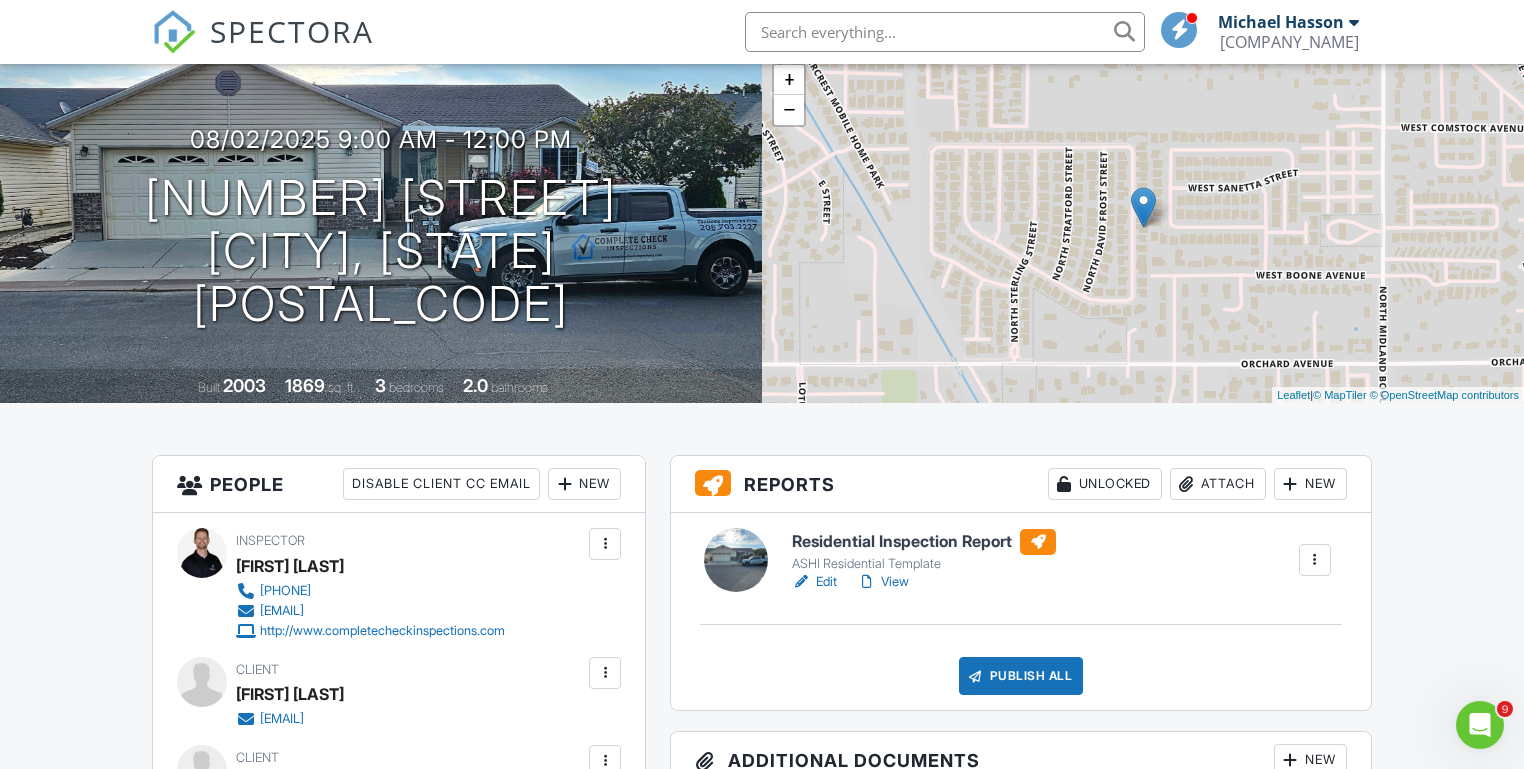 click on "View" at bounding box center [883, 582] 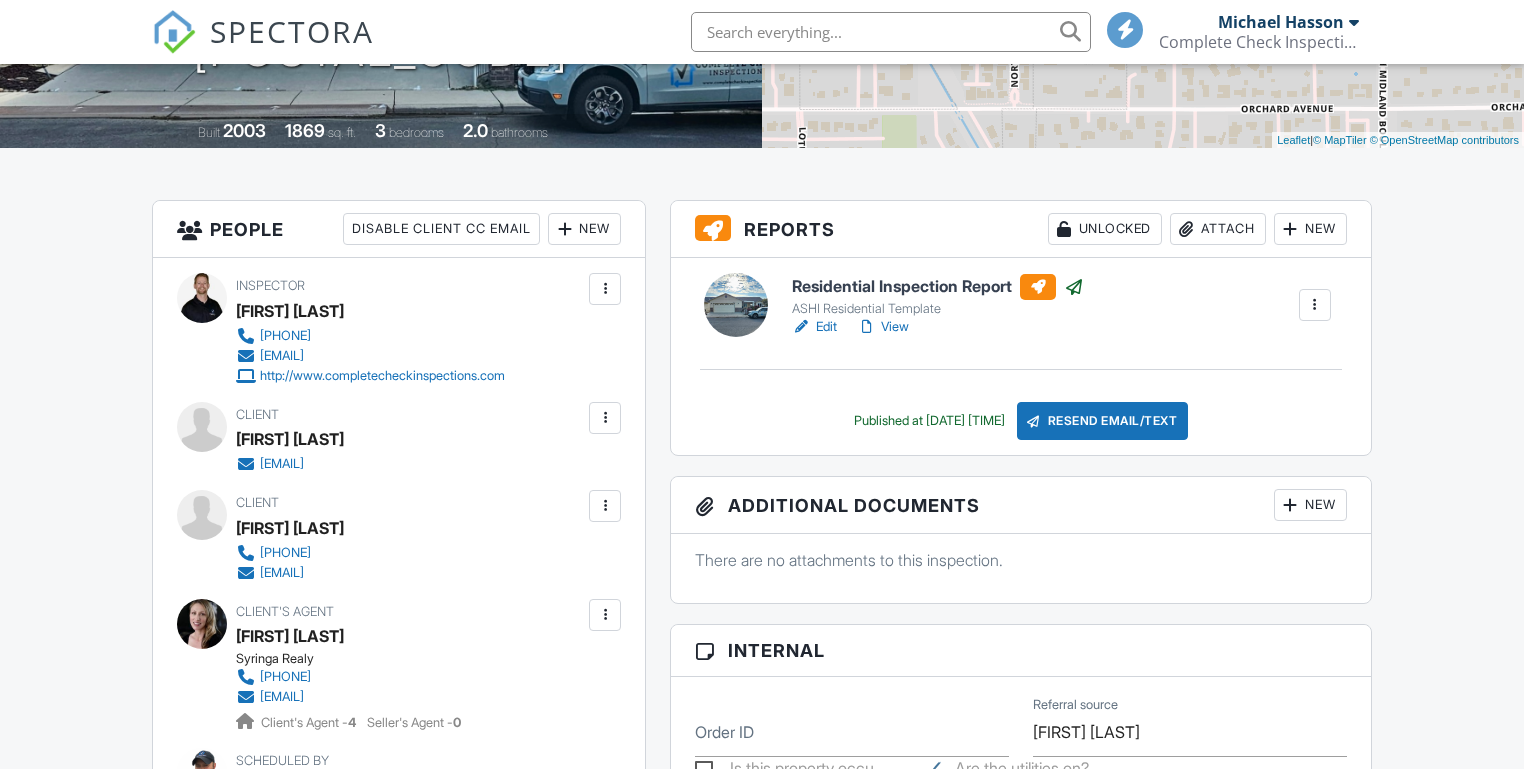 scroll, scrollTop: 386, scrollLeft: 0, axis: vertical 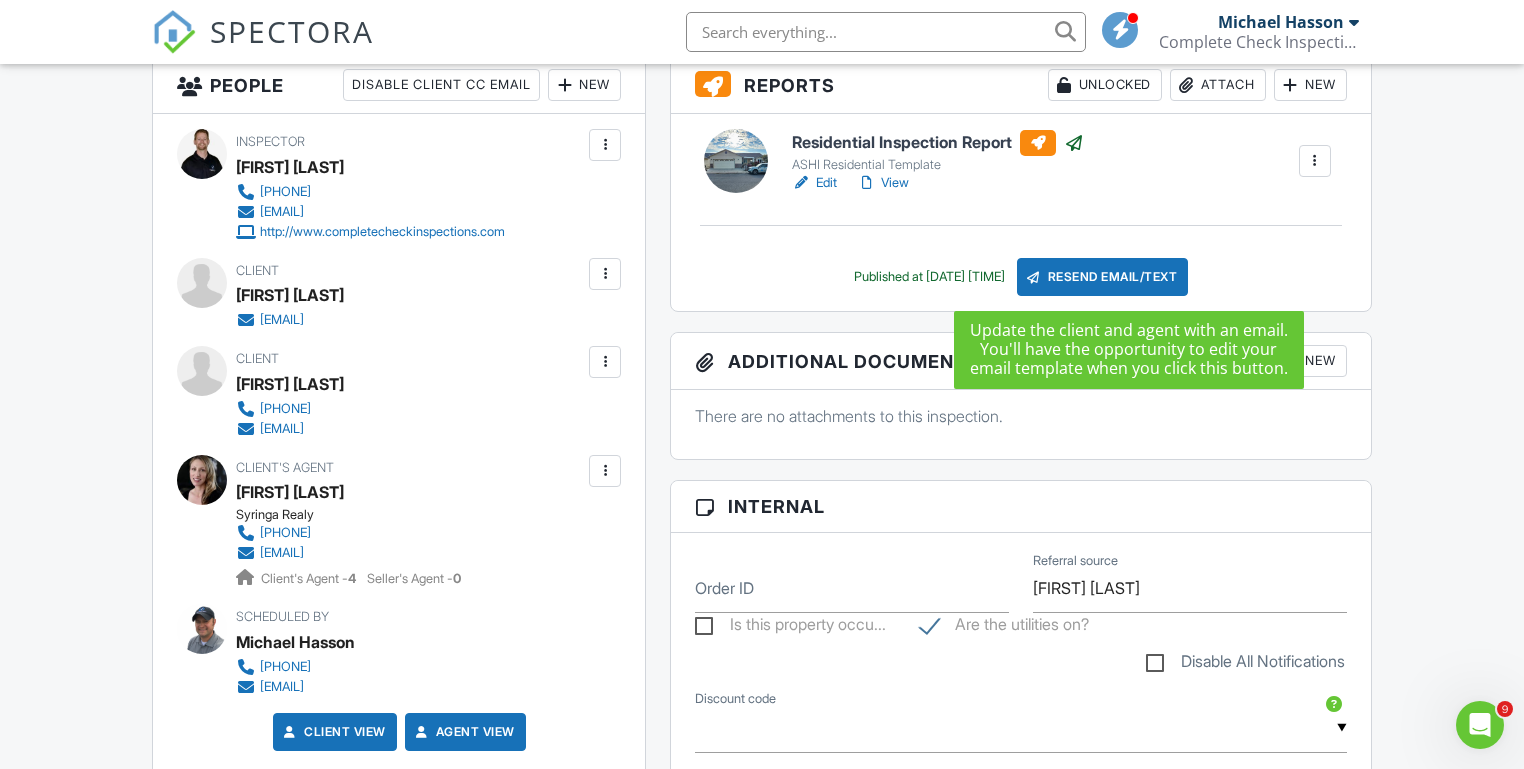 click on "Resend Email/Text" at bounding box center [1103, 277] 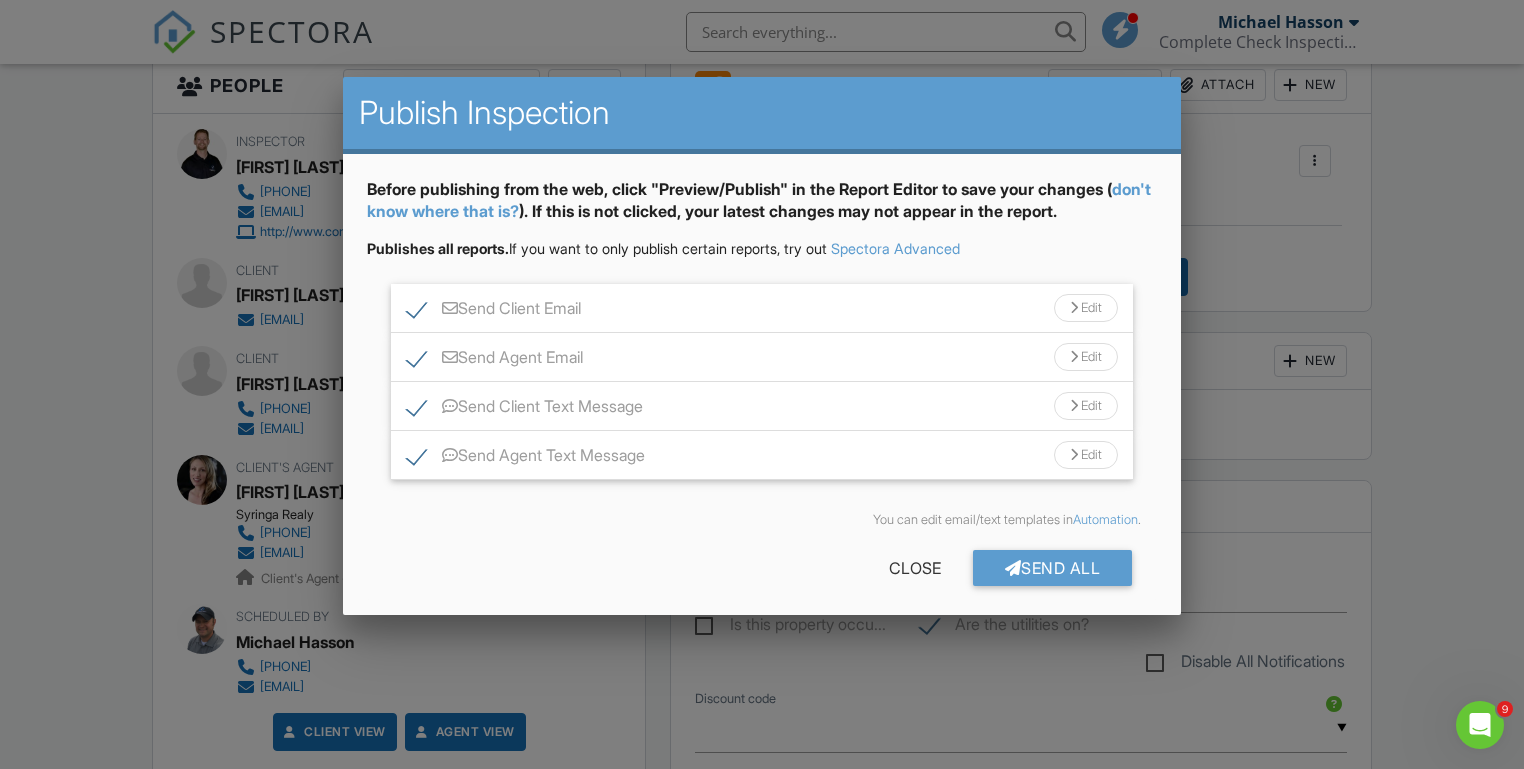 click on "Send Agent Email" at bounding box center (495, 360) 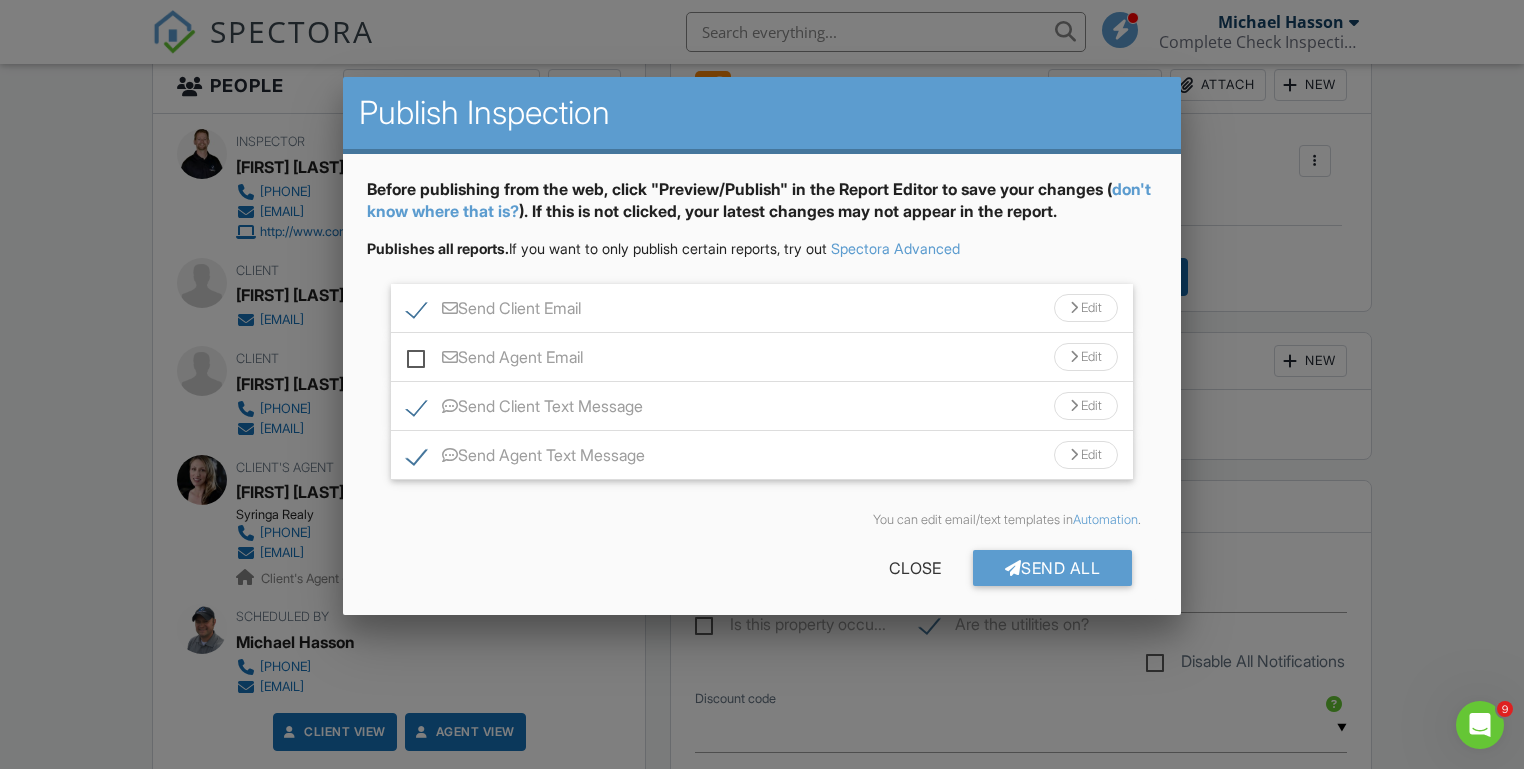 click on "Send Client Email" at bounding box center (494, 311) 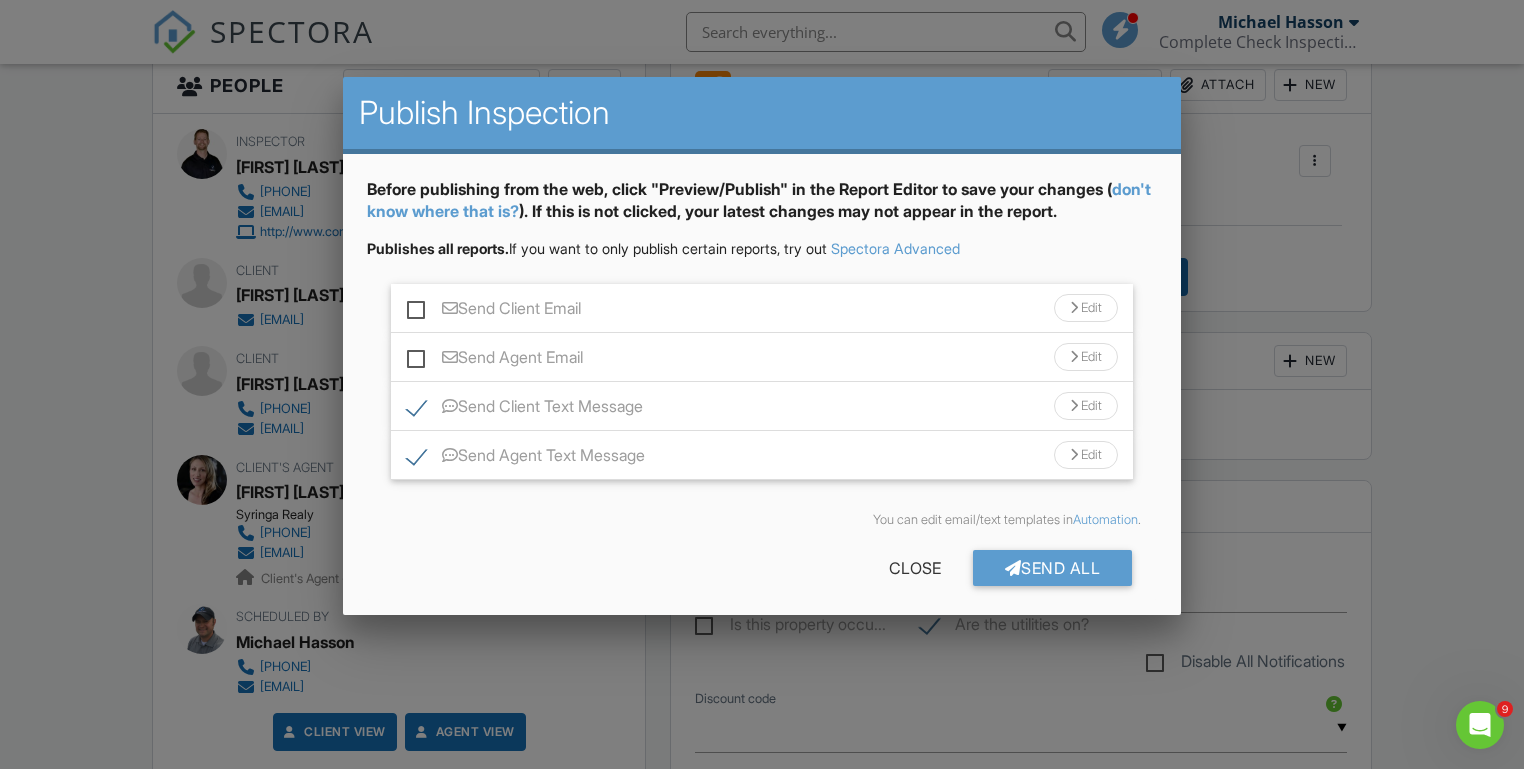 click on "Send Agent Text Message" at bounding box center (526, 458) 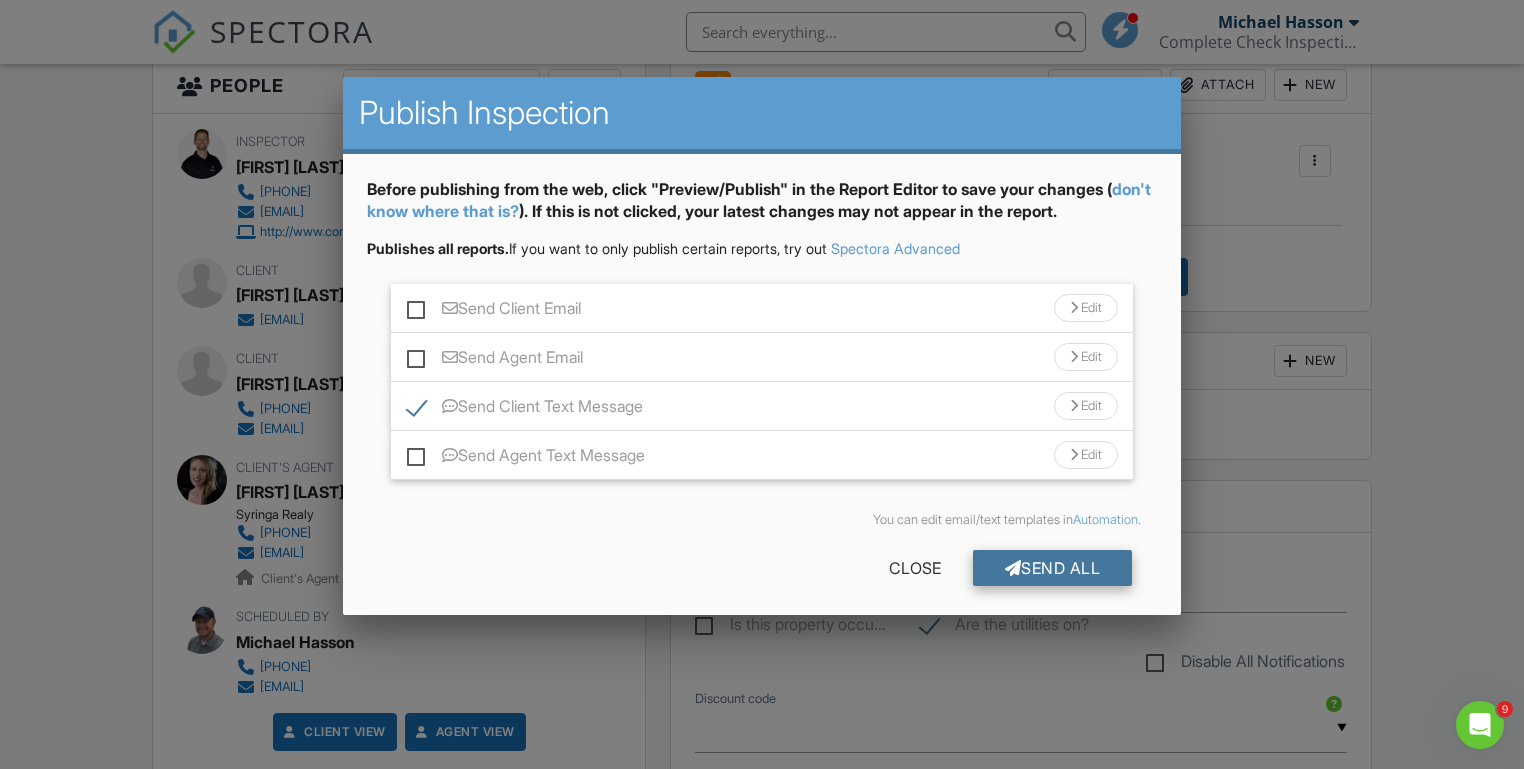 click on "Send All" at bounding box center [1053, 568] 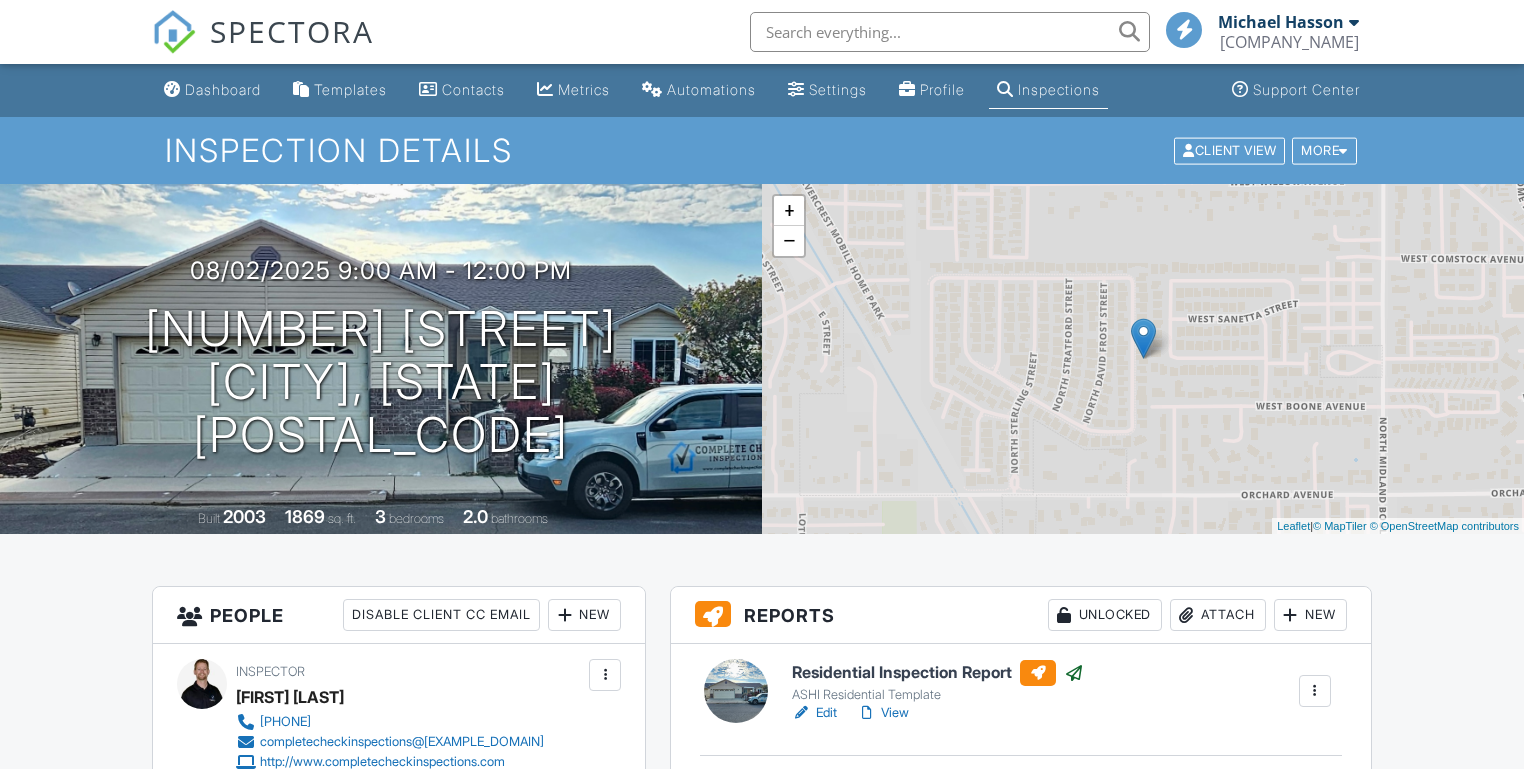 scroll, scrollTop: 0, scrollLeft: 0, axis: both 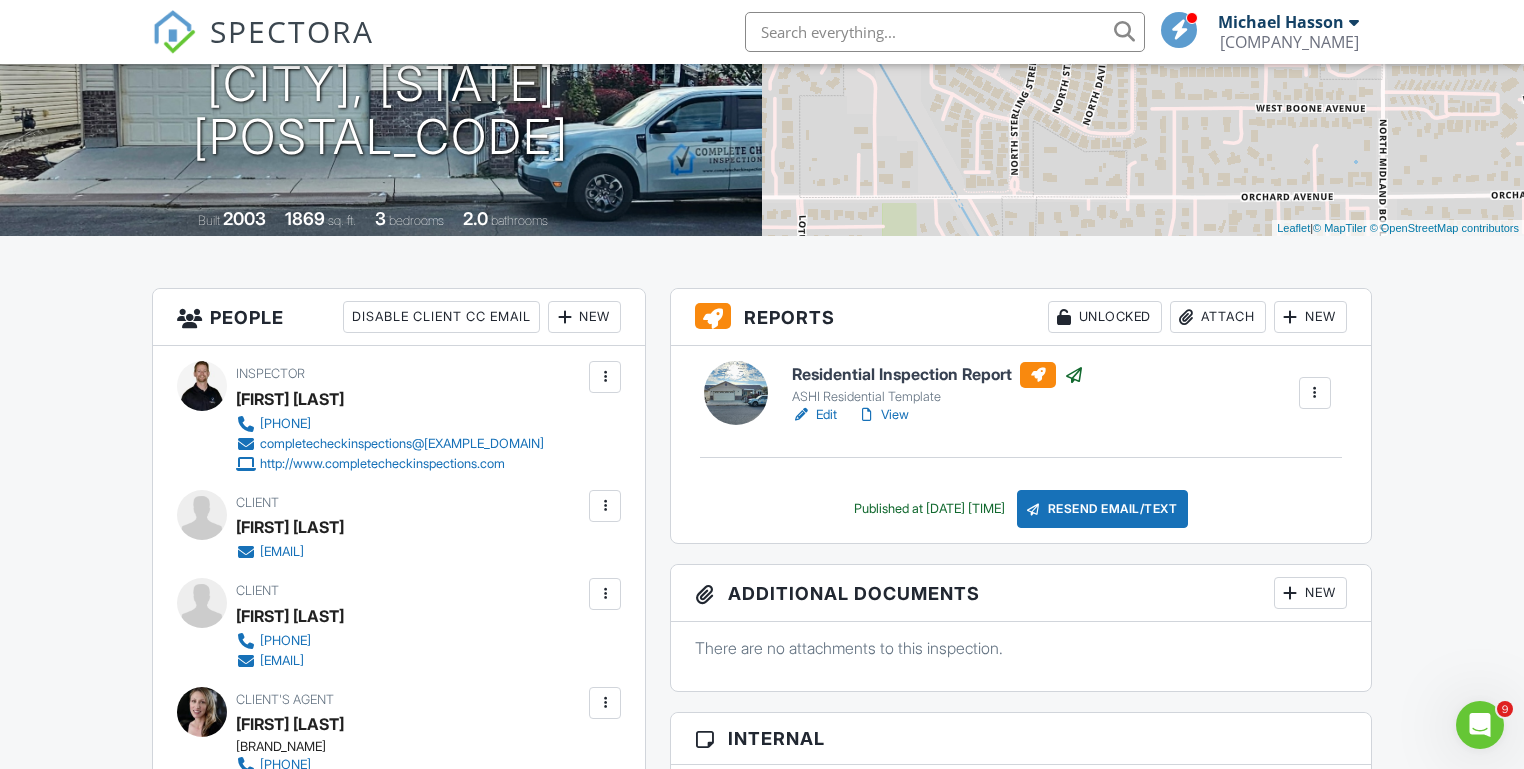 click on "Dashboard
Templates
Contacts
Metrics
Automations
Settings
Profile
Inspections
Support Center
Inspection Details
Client View
More
Property Details
Reschedule
Reorder / Copy
Share
Cancel
Delete
Print Order
Convert to V9
View Change Log
08/02/2025  9:00 am
- 12:00 pm
320 N Westminster St
Nampa, ID 83651
Built
2003
1869
sq. ft.
3
bedrooms
2.0
bathrooms
+ − Leaflet  |  © MapTiler   © OpenStreetMap contributors
All emails and texts are disabled for this inspection!
Turn on emails and texts
Turn on and Requeue Notifications
Reports
Unlocked
Attach
New
Residential Inspection Report
ASHI Residential Template
Edit" at bounding box center (762, 1421) 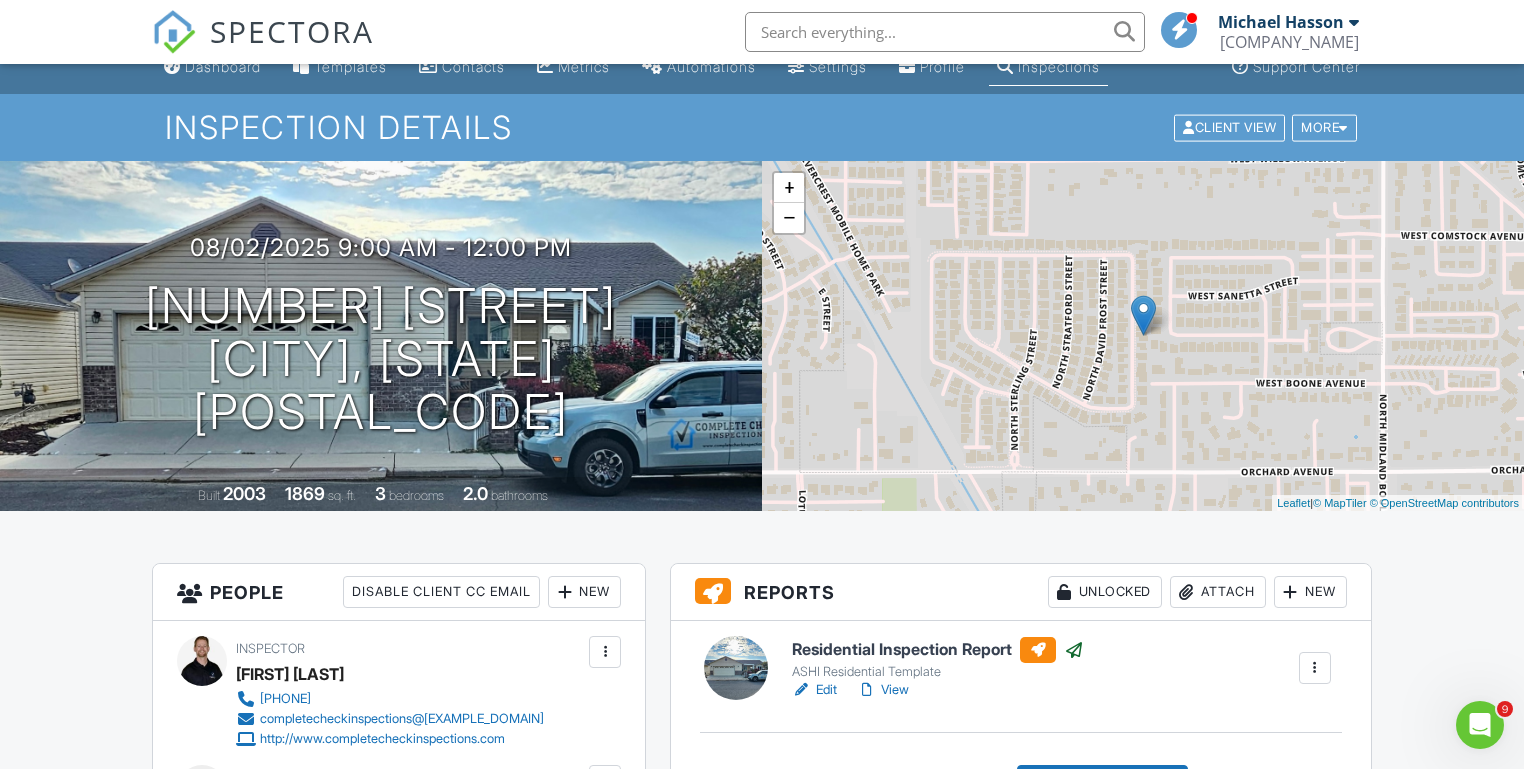 scroll, scrollTop: 199, scrollLeft: 0, axis: vertical 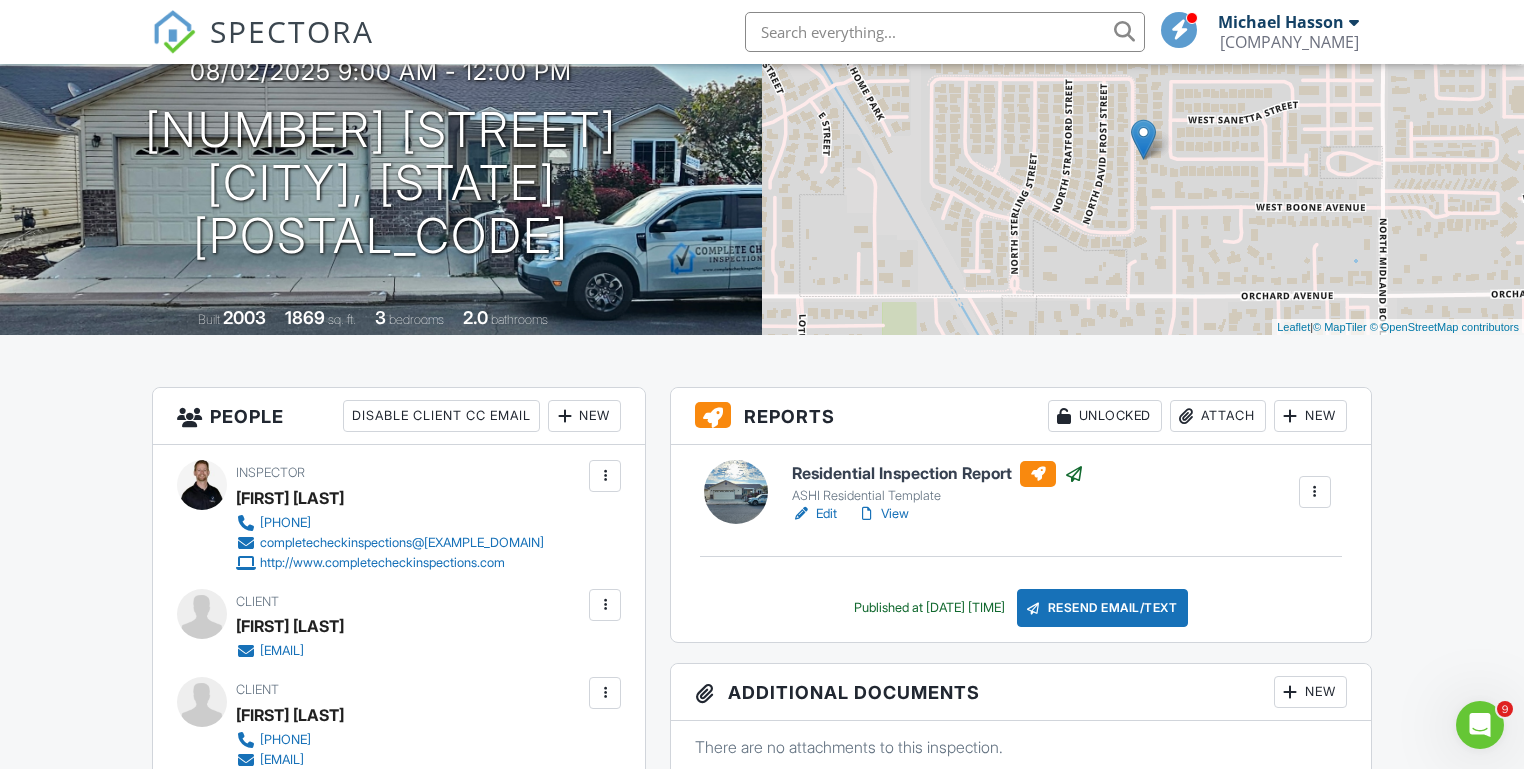click on "Dashboard
Templates
Contacts
Metrics
Automations
Settings
Profile
Inspections
Support Center
Inspection Details
Client View
More
Property Details
Reschedule
Reorder / Copy
Share
Cancel
Delete
Print Order
Convert to V9
View Change Log
08/02/2025  9:00 am
- 12:00 pm
320 N Westminster St
Nampa, ID 83651
Built
2003
1869
sq. ft.
3
bedrooms
2.0
bathrooms
+ − Leaflet  |  © MapTiler   © OpenStreetMap contributors
All emails and texts are disabled for this inspection!
Turn on emails and texts
Turn on and Requeue Notifications
Reports
Unlocked
Attach
New
Residential Inspection Report
ASHI Residential Template
Edit" at bounding box center (762, 1520) 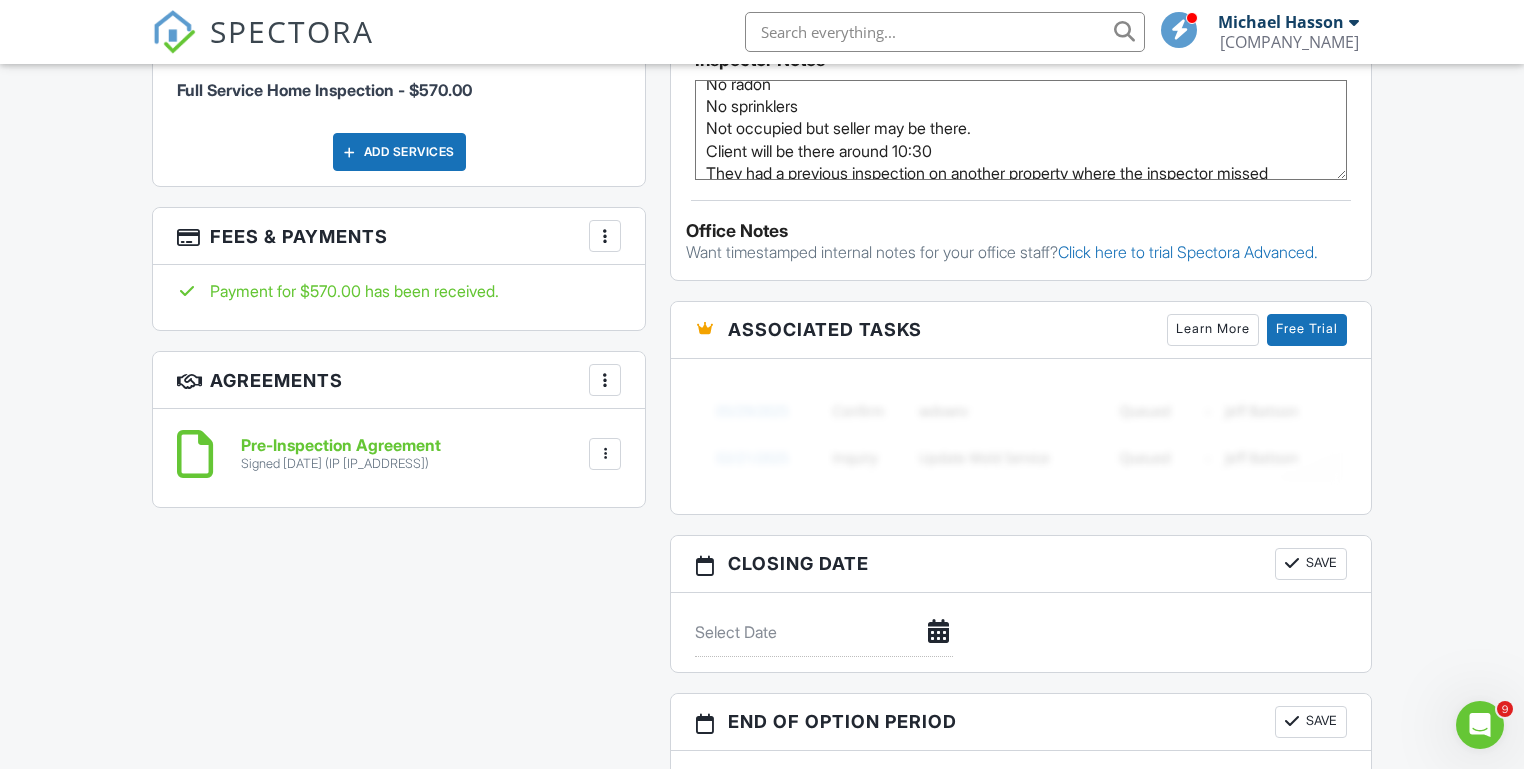 scroll, scrollTop: 1389, scrollLeft: 0, axis: vertical 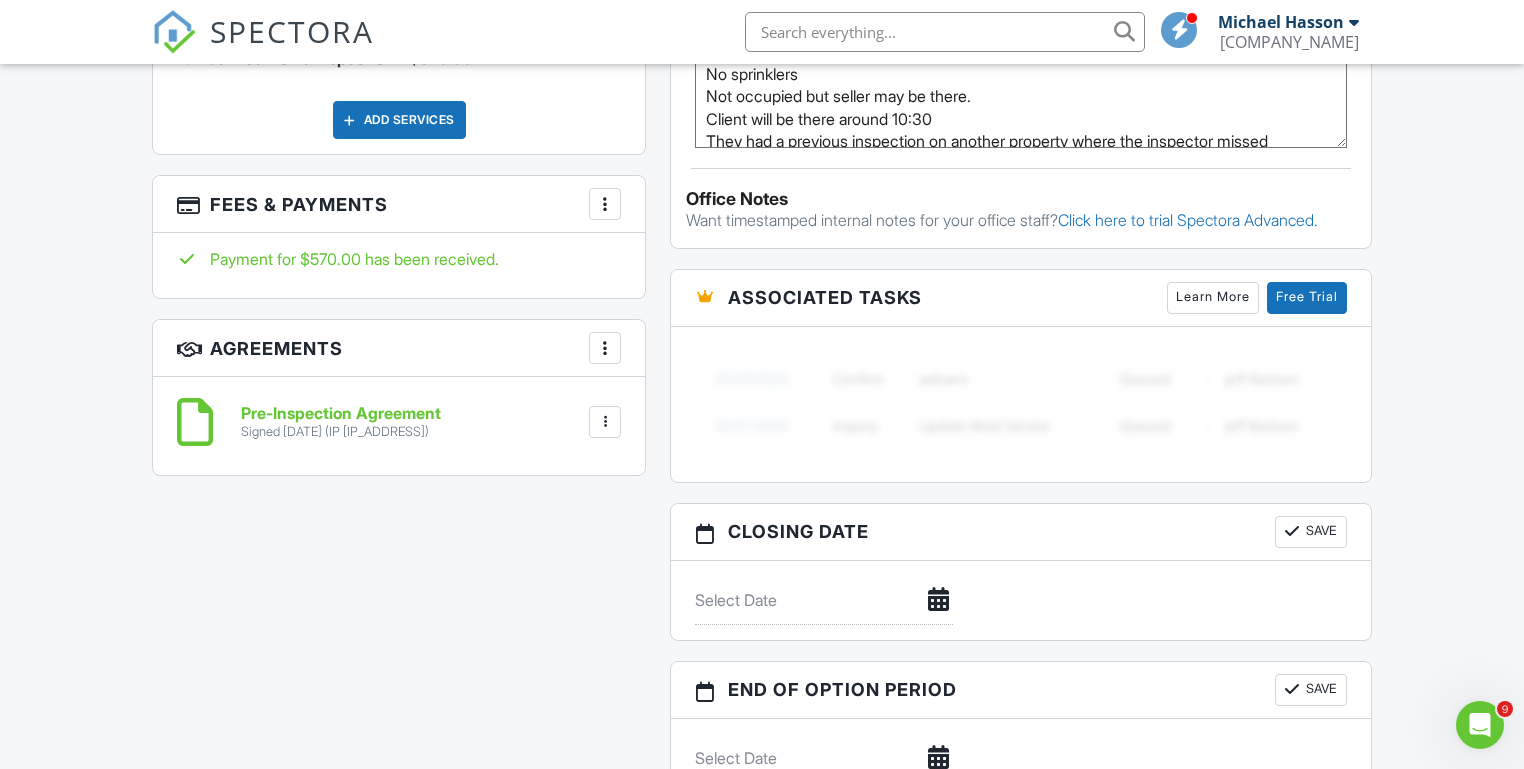 click on "Dashboard
Templates
Contacts
Metrics
Automations
Settings
Profile
Inspections
Support Center
Inspection Details
Client View
More
Property Details
Reschedule
Reorder / Copy
Share
Cancel
Delete
Print Order
Convert to V9
View Change Log
08/02/2025  9:00 am
- 12:00 pm
320 N Westminster St
Nampa, ID 83651
Built
2003
1869
sq. ft.
3
bedrooms
2.0
bathrooms
+ − Leaflet  |  © MapTiler   © OpenStreetMap contributors
All emails and texts are disabled for this inspection!
Turn on emails and texts
Turn on and Requeue Notifications
Reports
Unlocked
Attach
New
Residential Inspection Report
ASHI Residential Template
Edit" at bounding box center [762, 330] 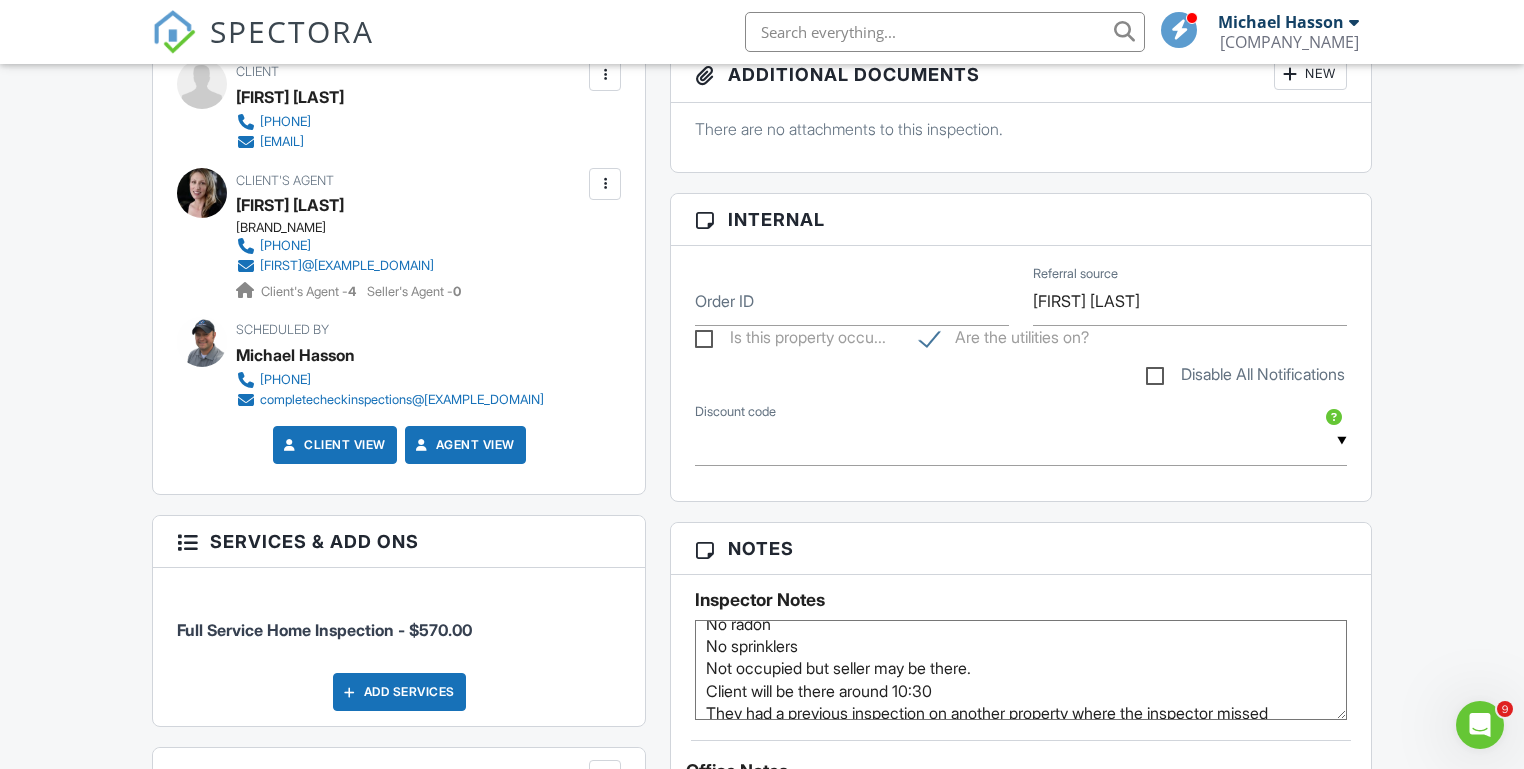 scroll, scrollTop: 829, scrollLeft: 0, axis: vertical 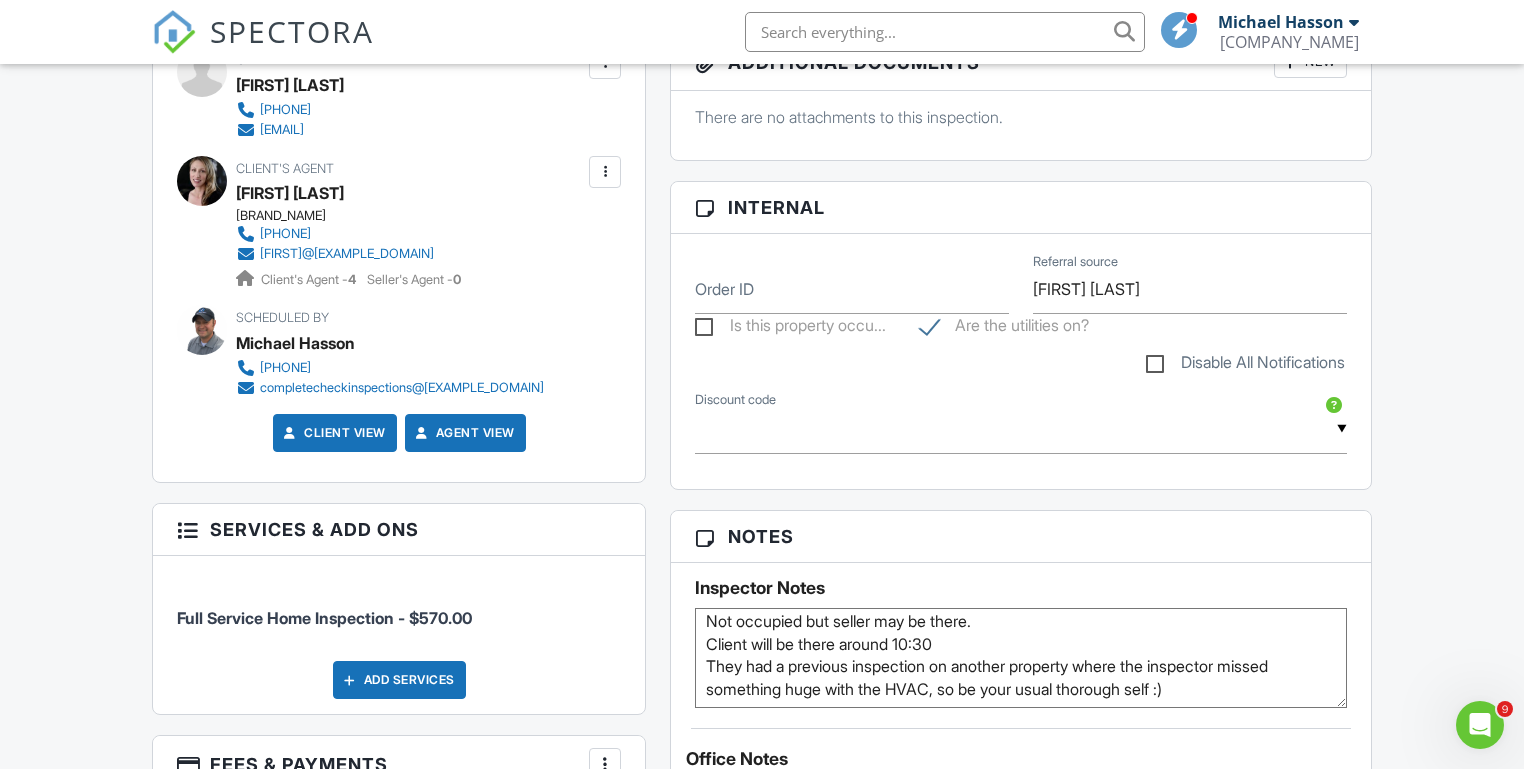 click on "Dashboard
Templates
Contacts
Metrics
Automations
Settings
Profile
Inspections
Support Center
Inspection Details
Client View
More
Property Details
Reschedule
Reorder / Copy
Share
Cancel
Delete
Print Order
Convert to V9
View Change Log
08/02/2025  9:00 am
- 12:00 pm
320 N Westminster St
Nampa, ID 83651
Built
2003
1869
sq. ft.
3
bedrooms
2.0
bathrooms
+ − Leaflet  |  © MapTiler   © OpenStreetMap contributors
All emails and texts are disabled for this inspection!
Turn on emails and texts
Turn on and Requeue Notifications
Reports
Unlocked
Attach
New
Residential Inspection Report
ASHI Residential Template
Edit" at bounding box center [762, 890] 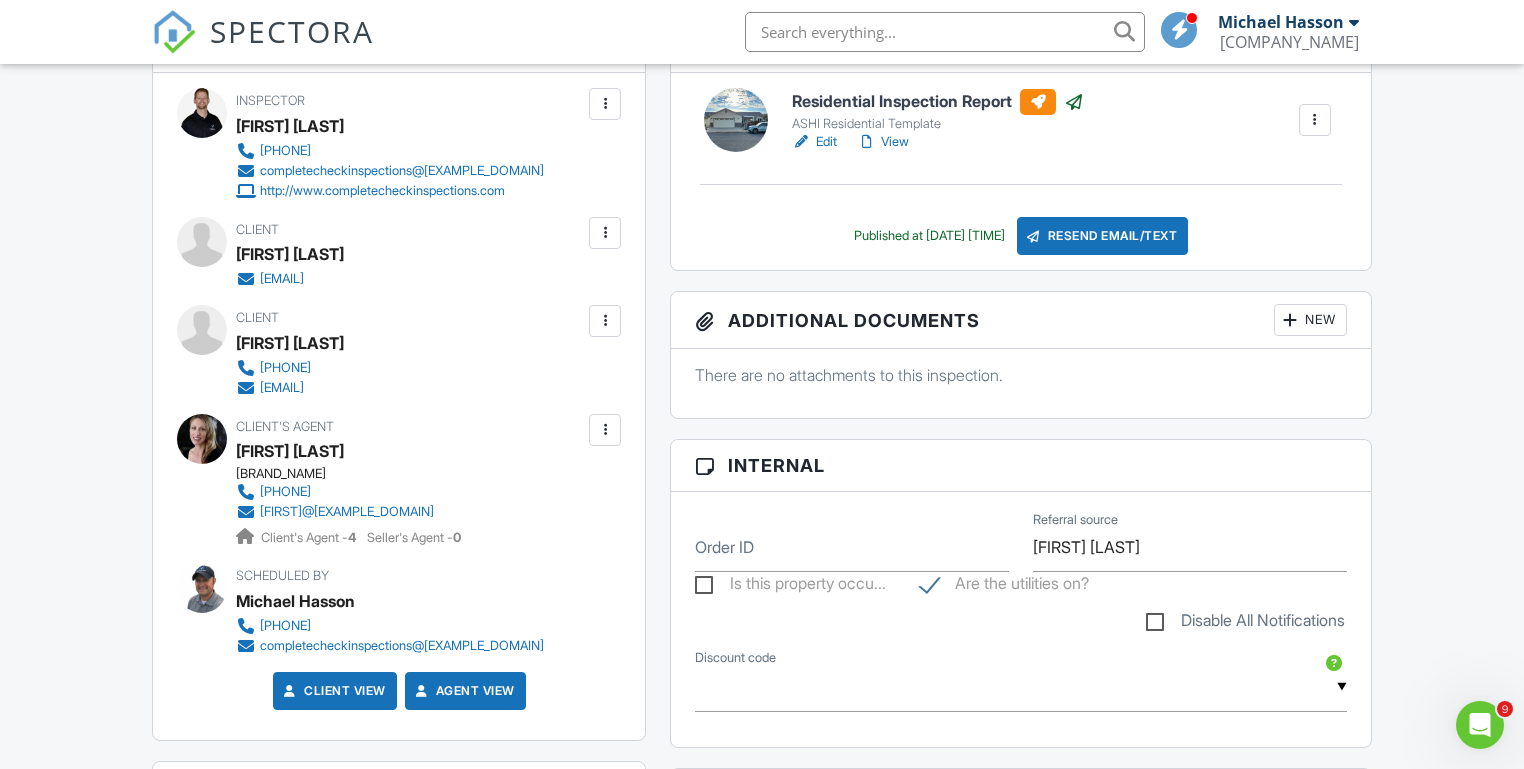 scroll, scrollTop: 564, scrollLeft: 0, axis: vertical 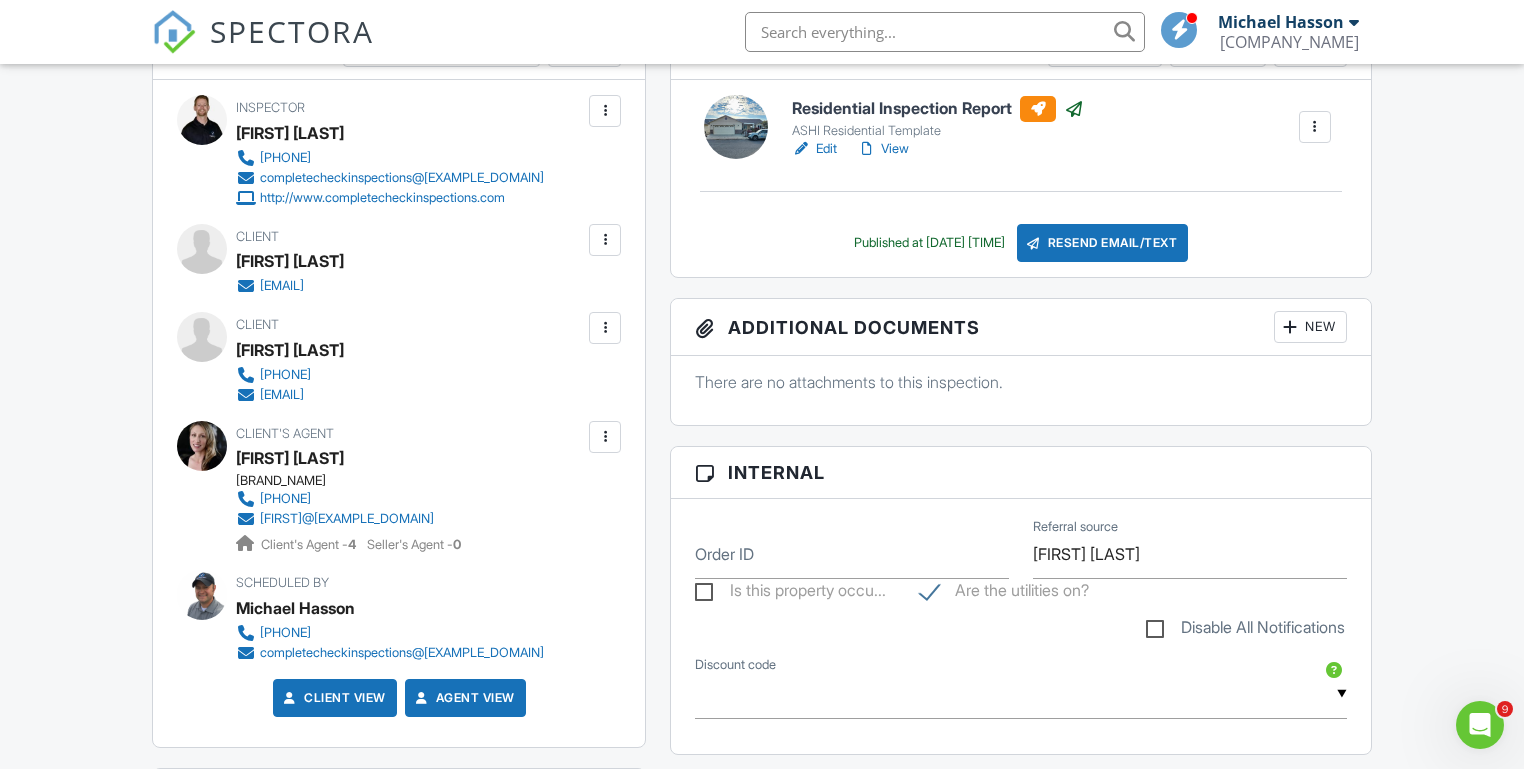 click on "Dashboard
Templates
Contacts
Metrics
Automations
Settings
Profile
Inspections
Support Center
Inspection Details
Client View
More
Property Details
Reschedule
Reorder / Copy
Share
Cancel
Delete
Print Order
Convert to V9
View Change Log
08/02/2025  9:00 am
- 12:00 pm
320 N Westminster St
Nampa, ID 83651
Built
2003
1869
sq. ft.
3
bedrooms
2.0
bathrooms
+ − Leaflet  |  © MapTiler   © OpenStreetMap contributors
All emails and texts are disabled for this inspection!
Turn on emails and texts
Turn on and Requeue Notifications
Reports
Unlocked
Attach
New
Residential Inspection Report
ASHI Residential Template
Edit" at bounding box center [762, 1155] 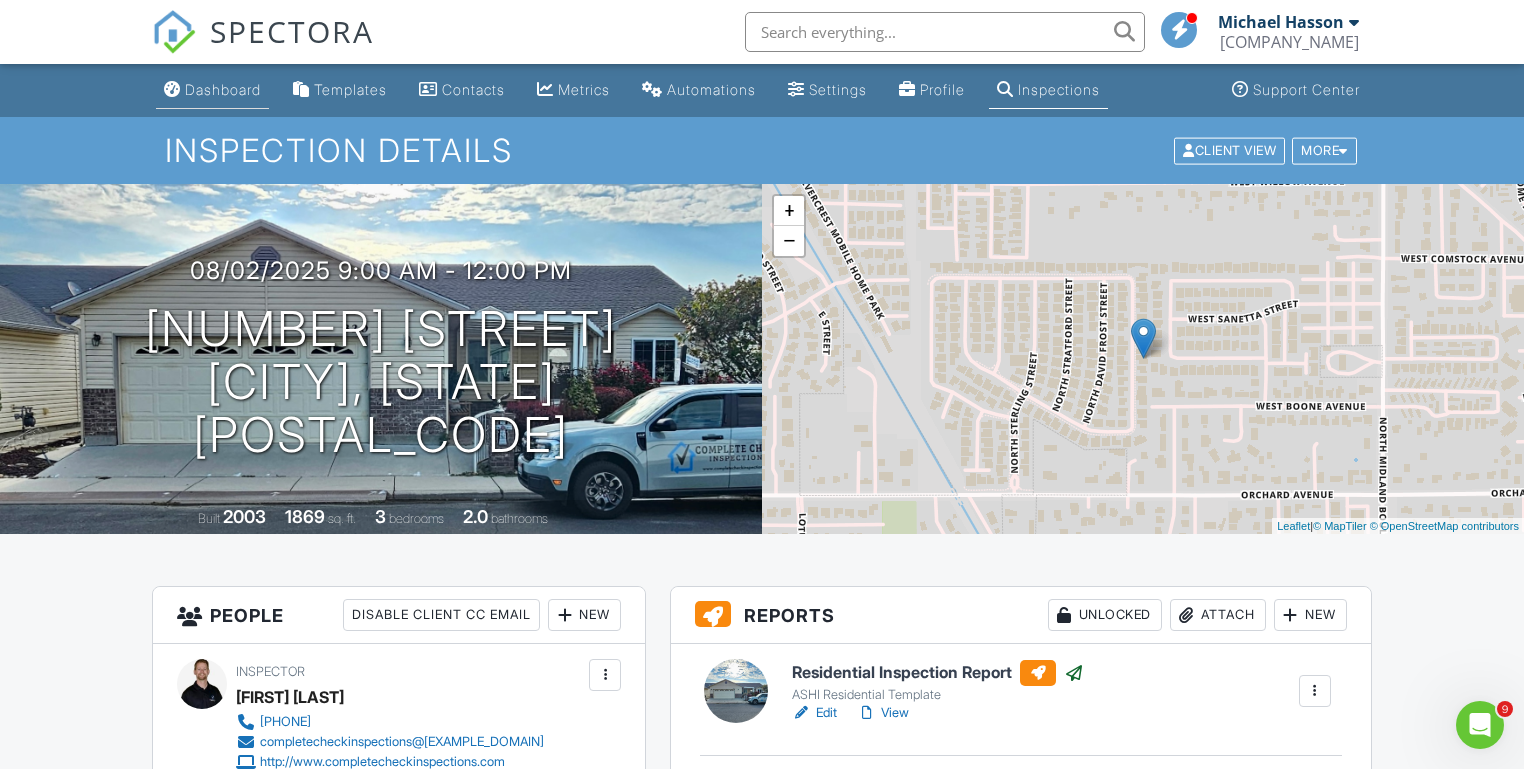 scroll, scrollTop: 0, scrollLeft: 0, axis: both 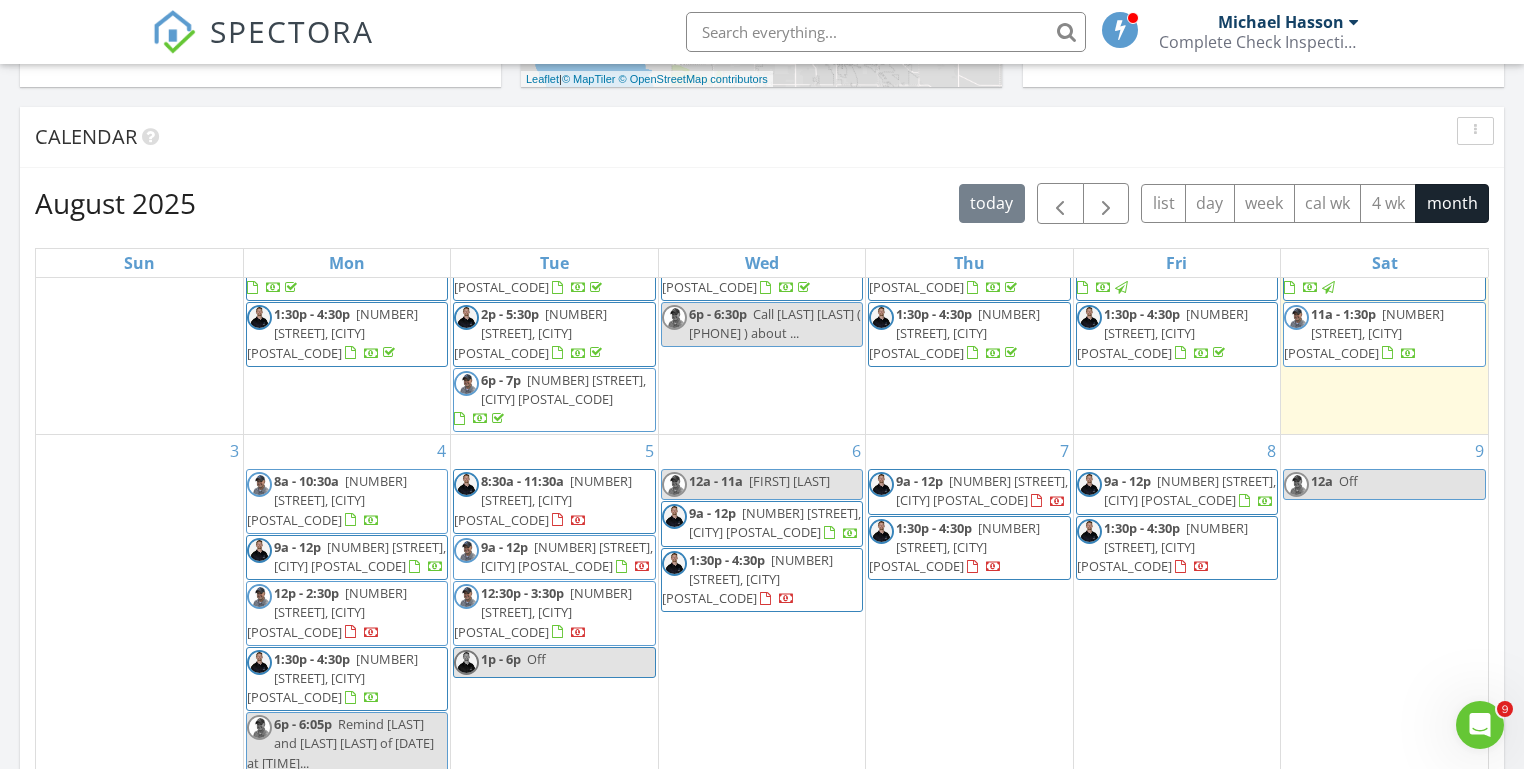 click on "Today
Michael Hasson
11:00 am
2403 Sunflower Dr, Nampa, ID 83686
Michael Hasson
31 minutes drive time   17.9 miles       New Inspection     New Quote         Map               1 1 + − ID 44, Vietnam Veterans Memorial Highway 24.2 km, 25 min Head southwest on Windmill Springs Court 55 m Turn right onto Stallion Springs Way 55 m Turn right onto West Highlands Parkway 15 m Turn left to stay on West Highlands Parkway 25 m Turn left onto West Highlands Parkway 550 m Continue onto West 9th Street 800 m Enter the traffic circle and take the 3rd exit onto Emmett Road 70 m Exit the traffic circle onto Emmett Road 1 km Turn right onto ID 44 4 km Take the ramp on the left 350 m Merge left onto Vietnam Veterans Memorial Highway (I 84) 2 km Continue onto I 84 10 km Take the ramp towards ID 55 South: Nampa 400 m Keep right at the fork 300 m Go straight onto State Highway 55 (ID 55) 500 m 1 km 900 m 600 m 0 m" at bounding box center (762, 397) 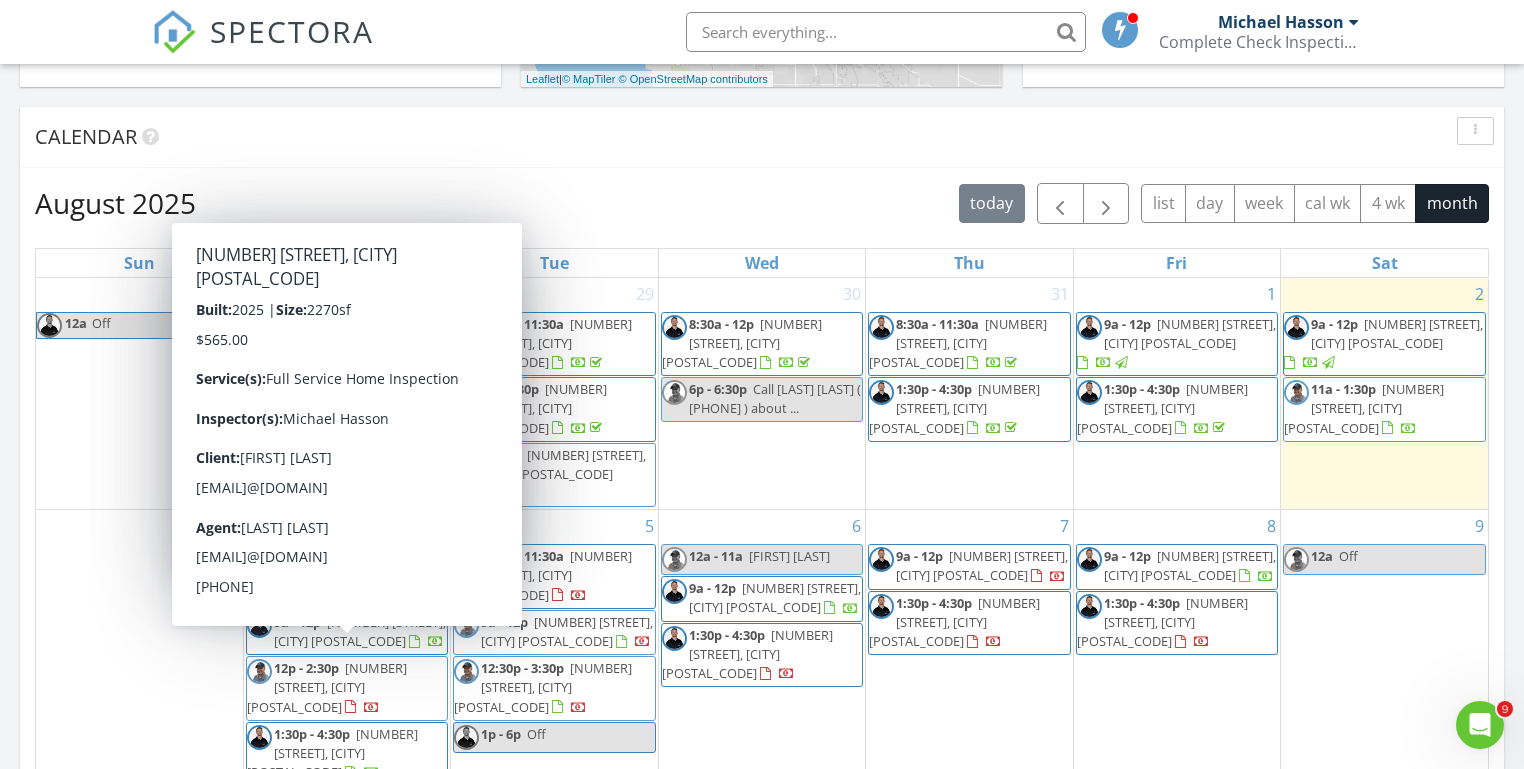 scroll, scrollTop: 0, scrollLeft: 0, axis: both 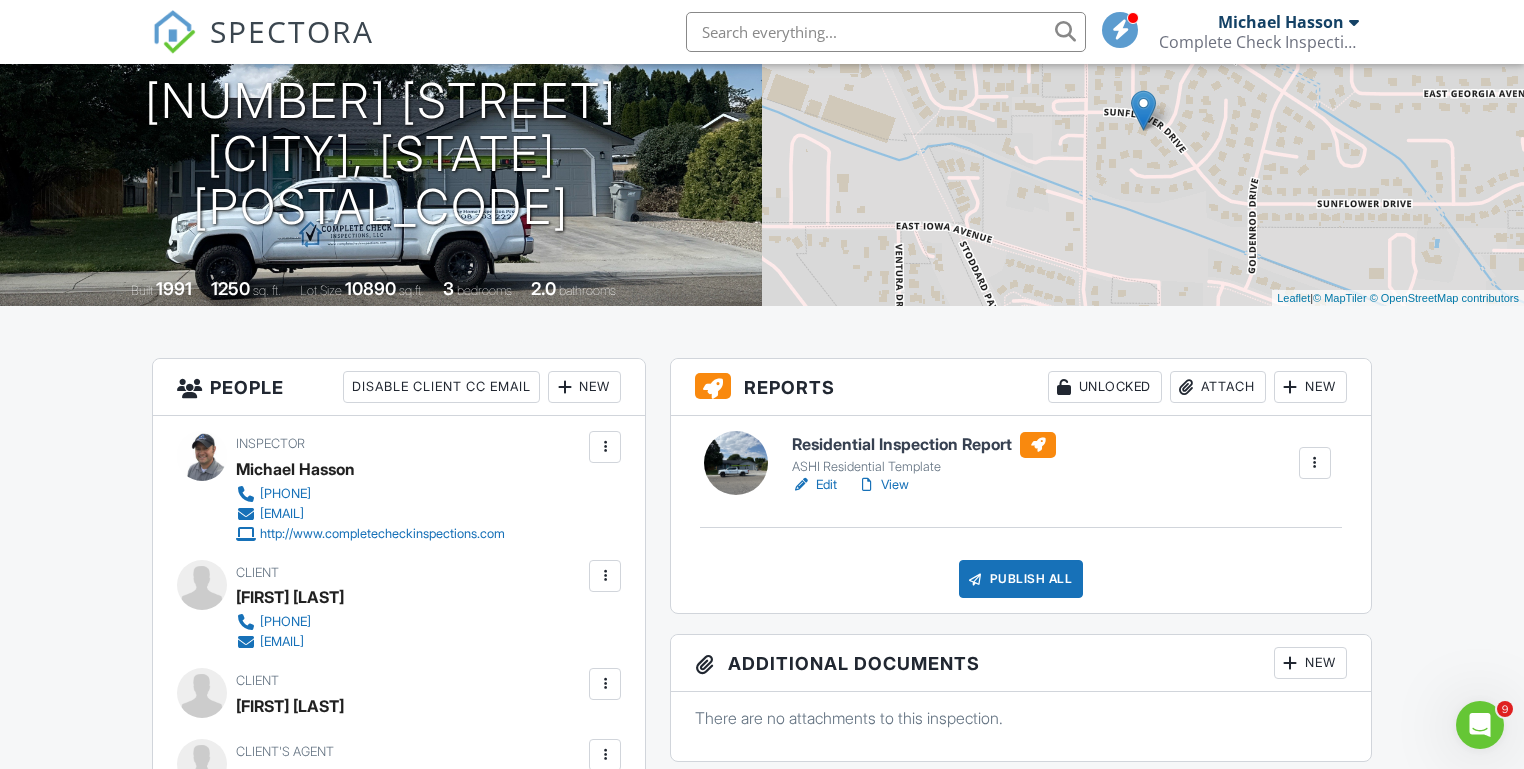 click on "View" at bounding box center [883, 485] 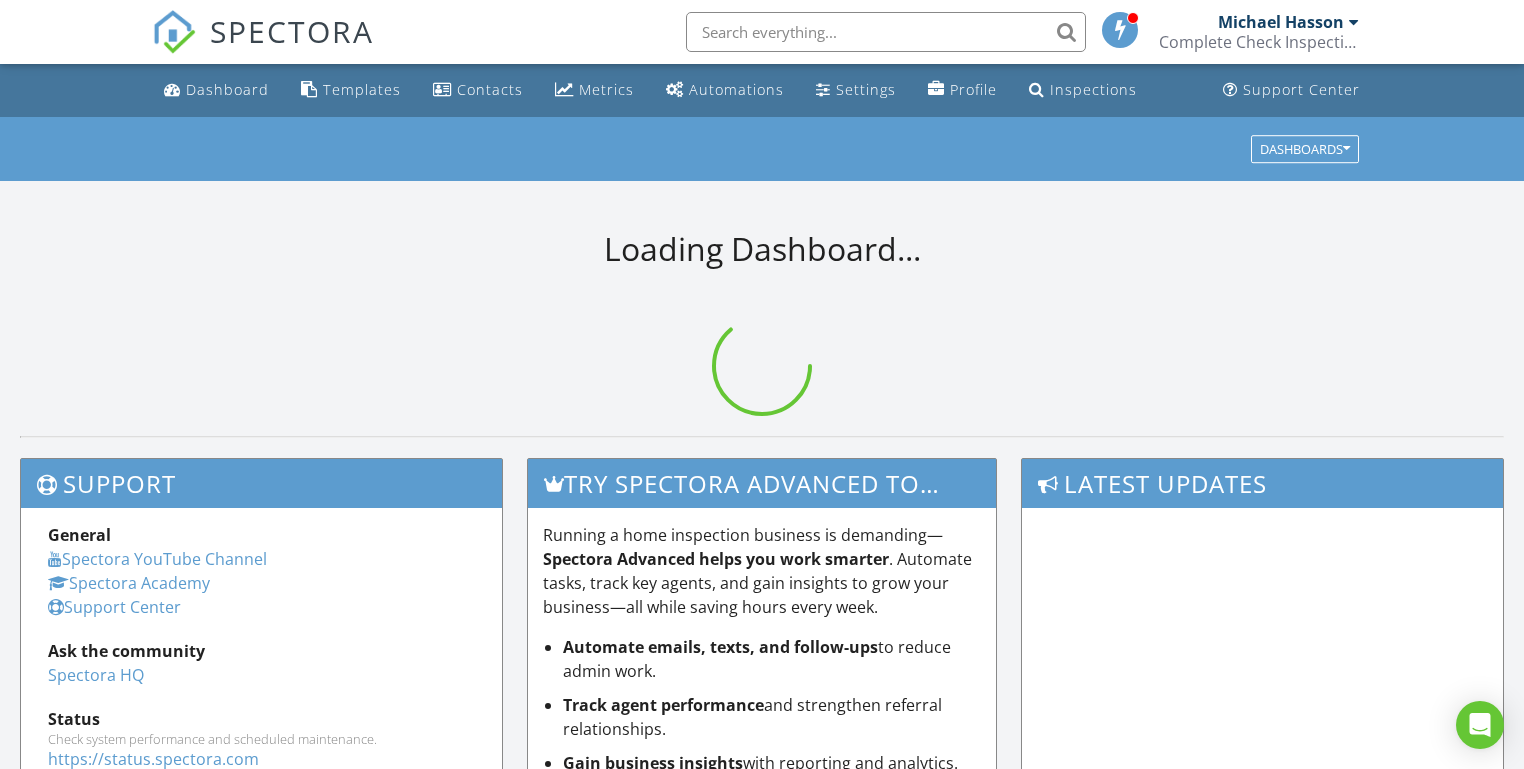 scroll, scrollTop: 0, scrollLeft: 0, axis: both 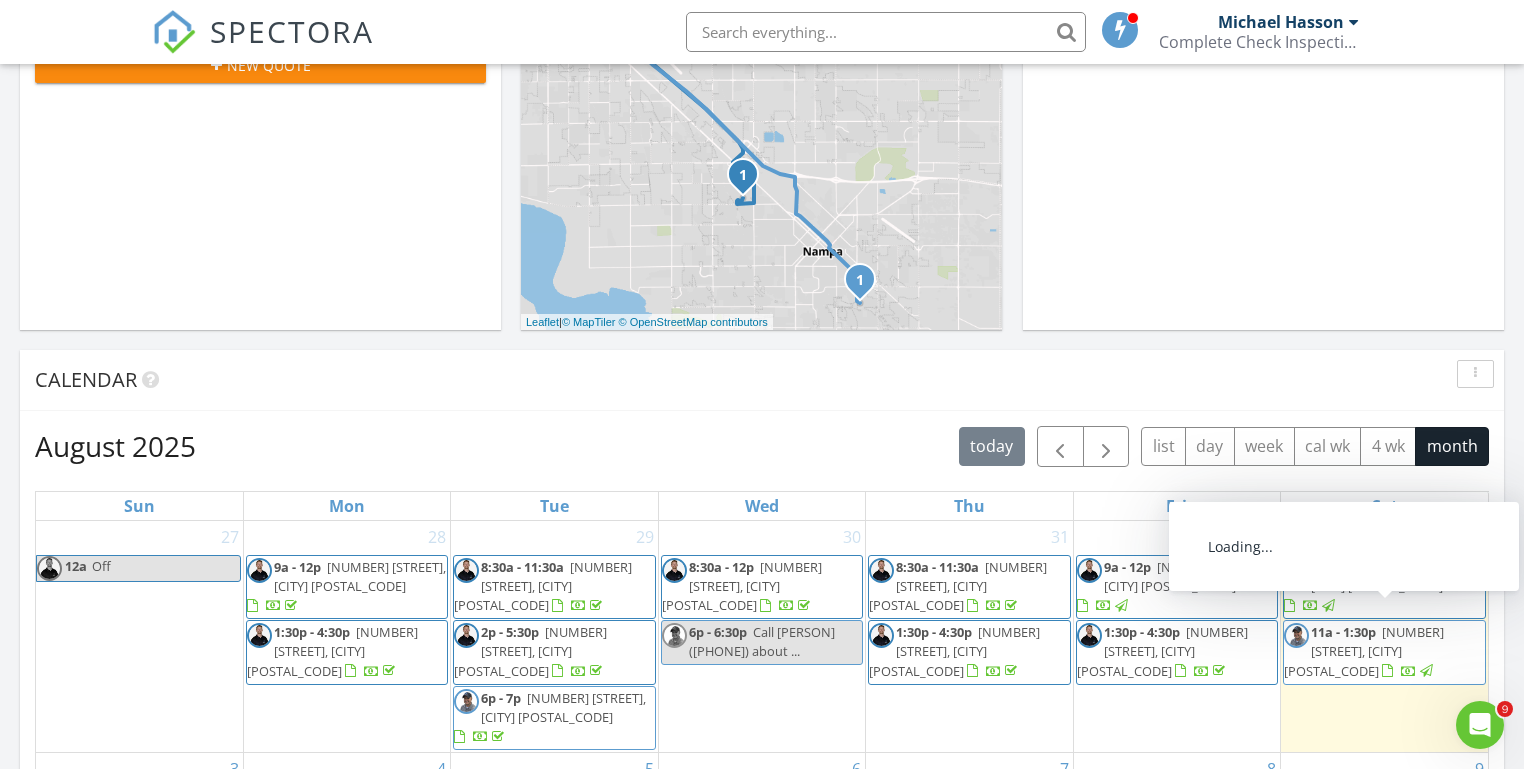 click on "2403 Sunflower Dr, Nampa 83686" at bounding box center [1364, 651] 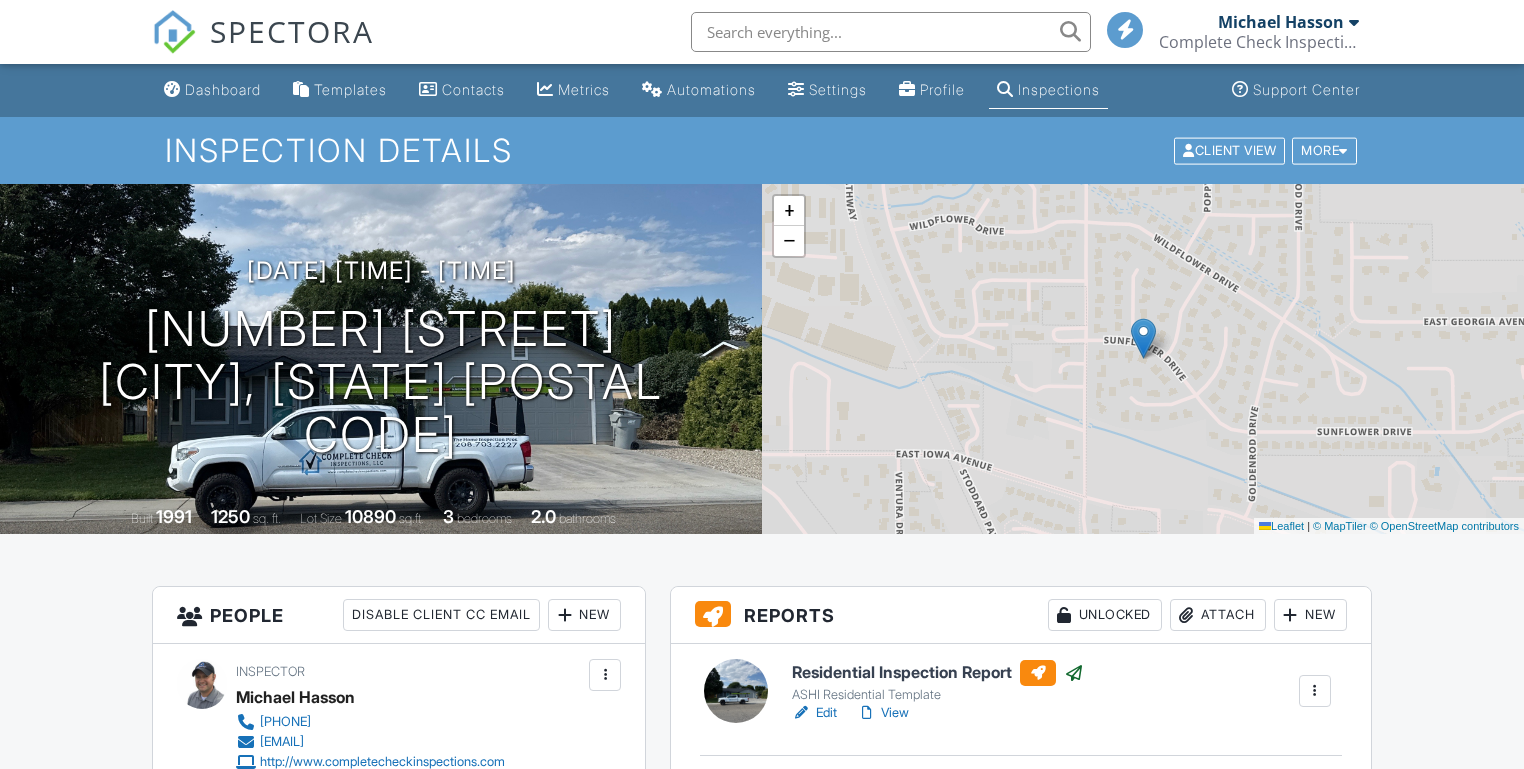 scroll, scrollTop: 371, scrollLeft: 0, axis: vertical 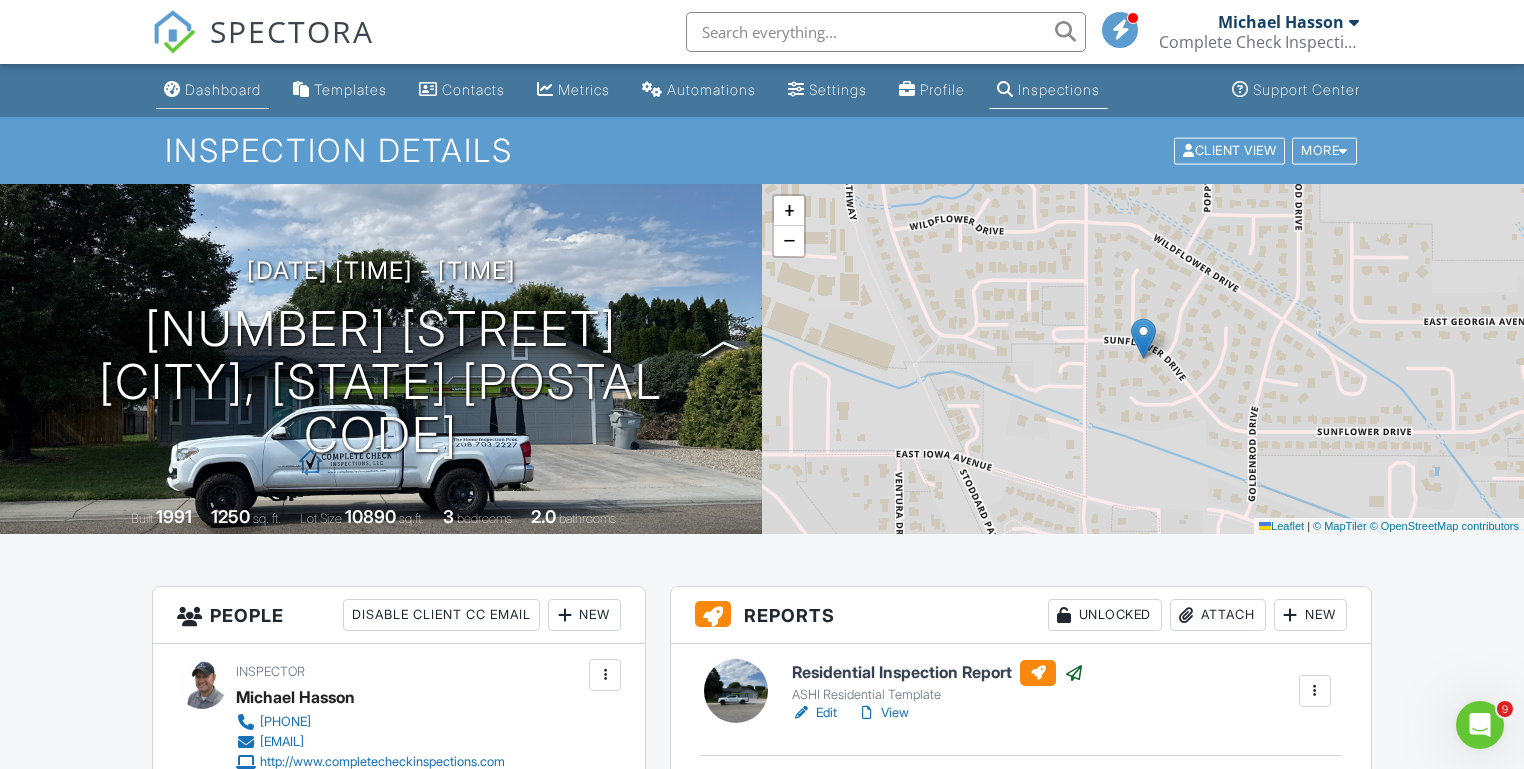 click on "Dashboard" at bounding box center [223, 89] 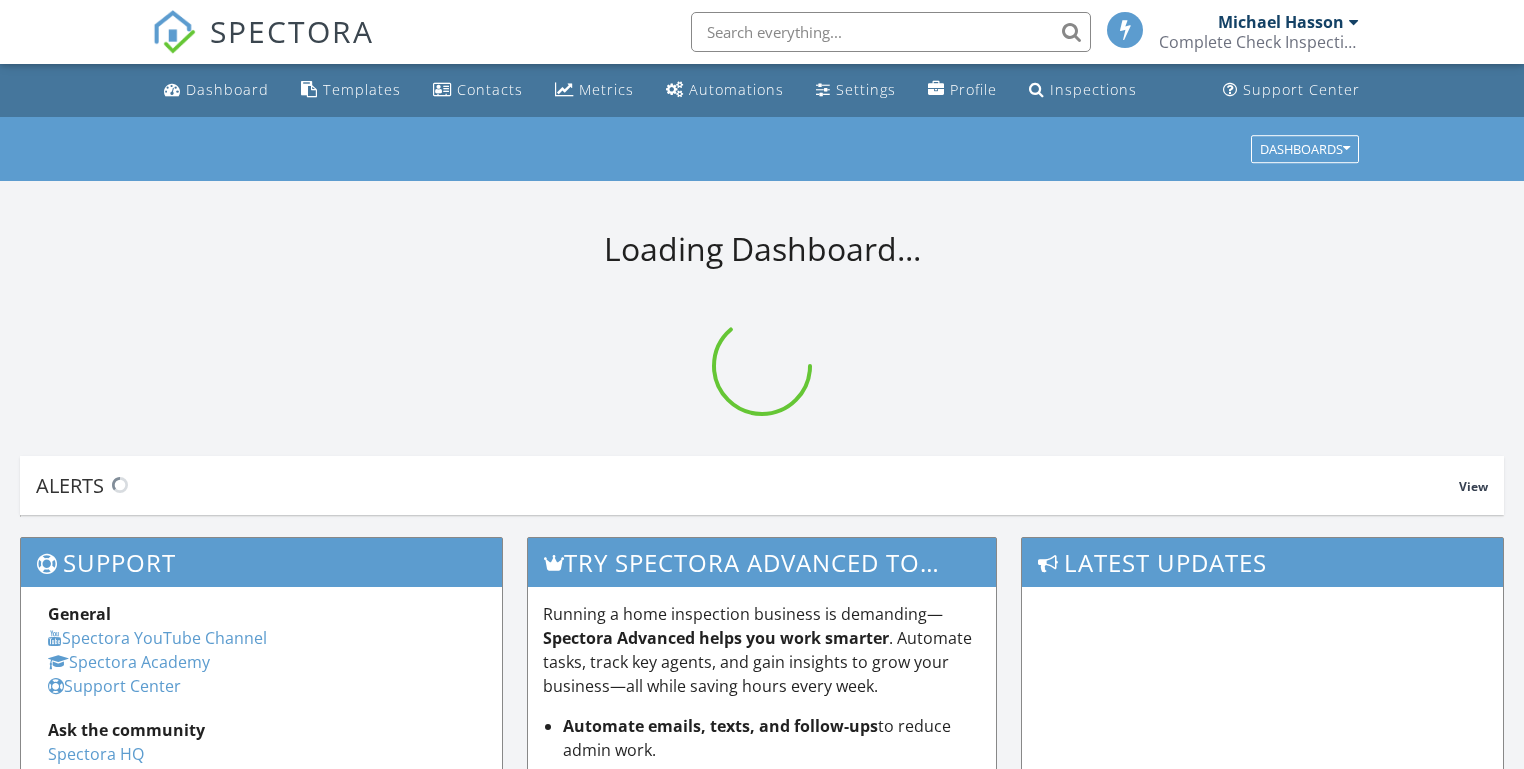 scroll, scrollTop: 0, scrollLeft: 0, axis: both 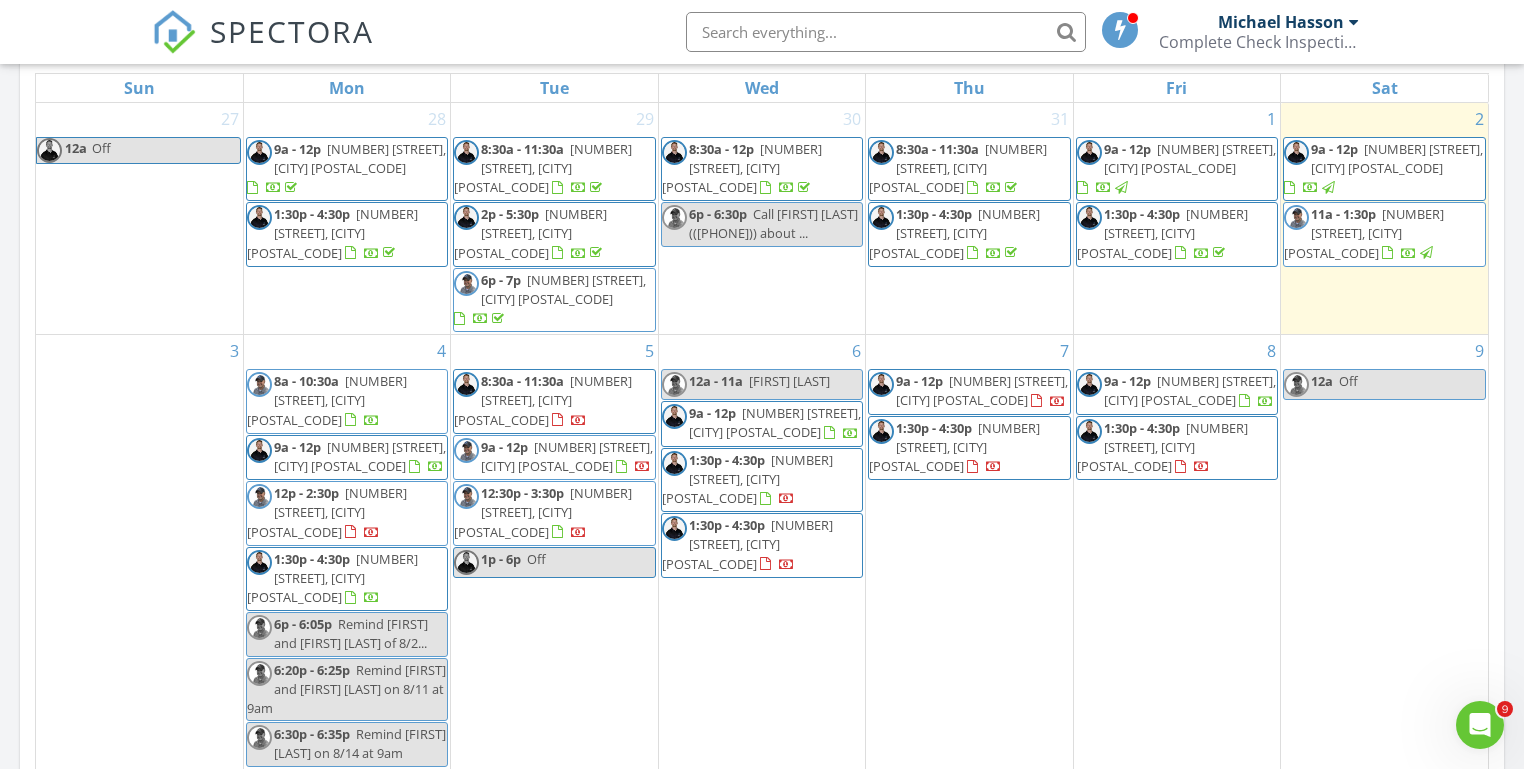 click on "Today
[FIRST] [LAST]
11:00 am
2403 Sunflower Dr, Nampa, ID 83686
[FIRST] [LAST]
31 minutes drive time   17.9 miles       New Inspection     New Quote         Map               1 1 + − ID 44, Vietnam Veterans Memorial Highway 24.2 km, 25 min Head southwest on Windmill Springs Court 55 m Turn right onto Stallion Springs Way 55 m Turn right onto West Highlands Parkway 15 m Turn left to stay on West Highlands Parkway 25 m Turn left onto West Highlands Parkway 550 m Continue onto West 9th Street 800 m Enter the traffic circle and take the 3rd exit onto Emmett Road 70 m Exit the traffic circle onto Emmett Road 1 km Turn right onto ID 44 4 km Take the ramp on the left 350 m Merge left onto Vietnam Veterans Memorial Highway (I 84) 2 km Continue onto I 84 10 km Take the ramp towards ID 55 South: [CITY] 400 m Keep right at the fork 300 m Go straight onto State Highway 55 (ID 55) 500 m 1 km 900 m 0 m" at bounding box center [762, 222] 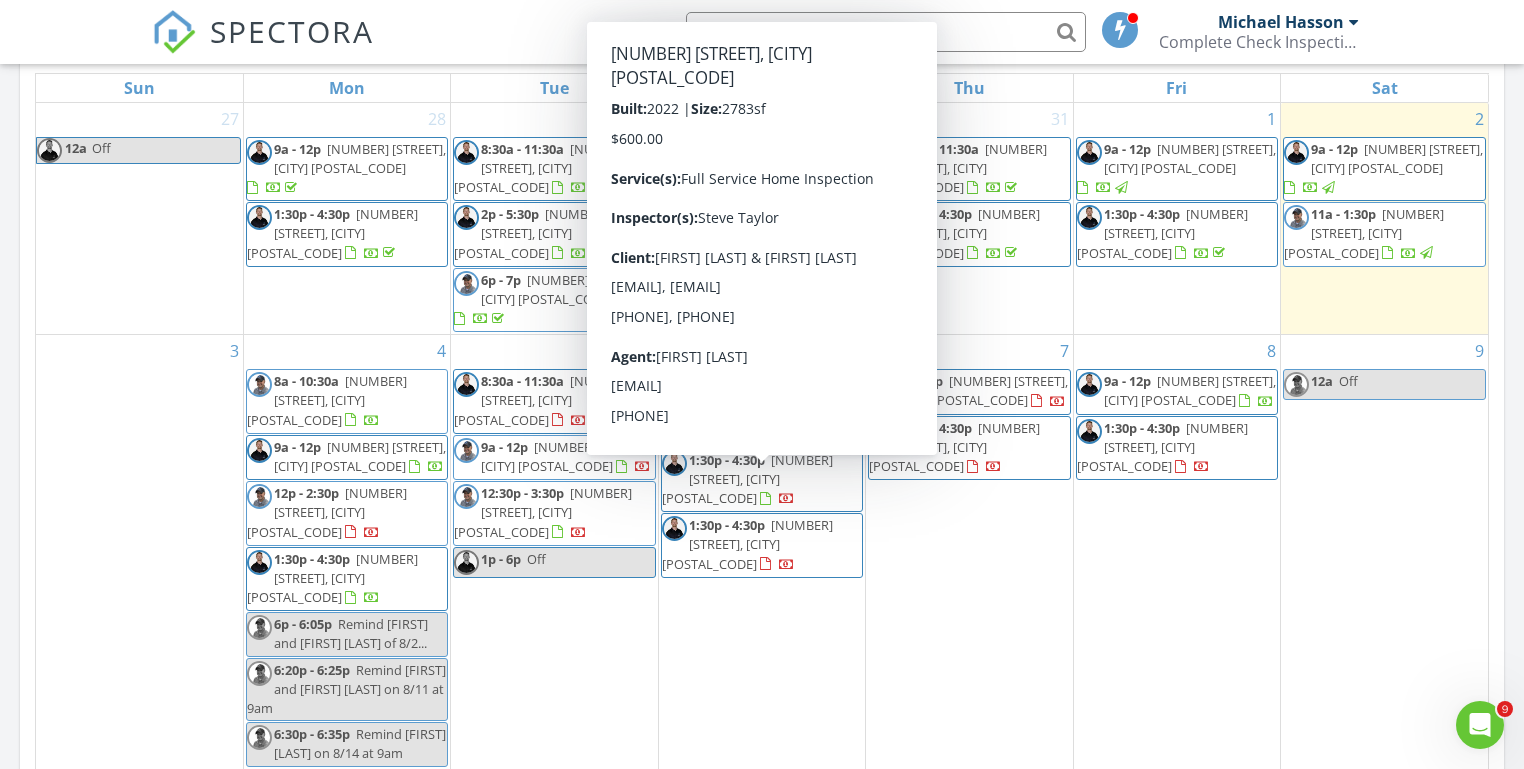 click on "[NUMBER] [STREET], [CITY] [POSTAL_CODE]" at bounding box center (747, 479) 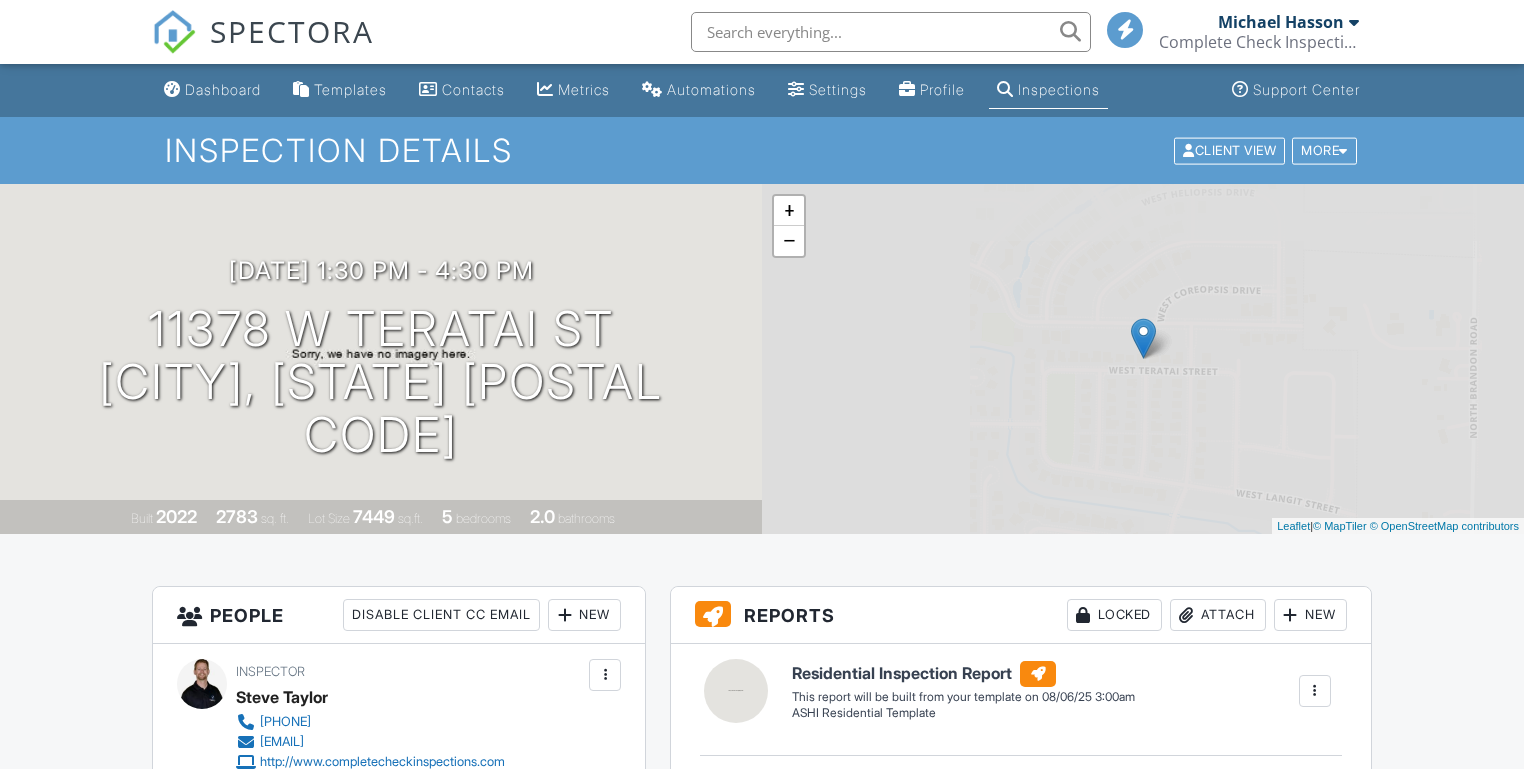 scroll, scrollTop: 0, scrollLeft: 0, axis: both 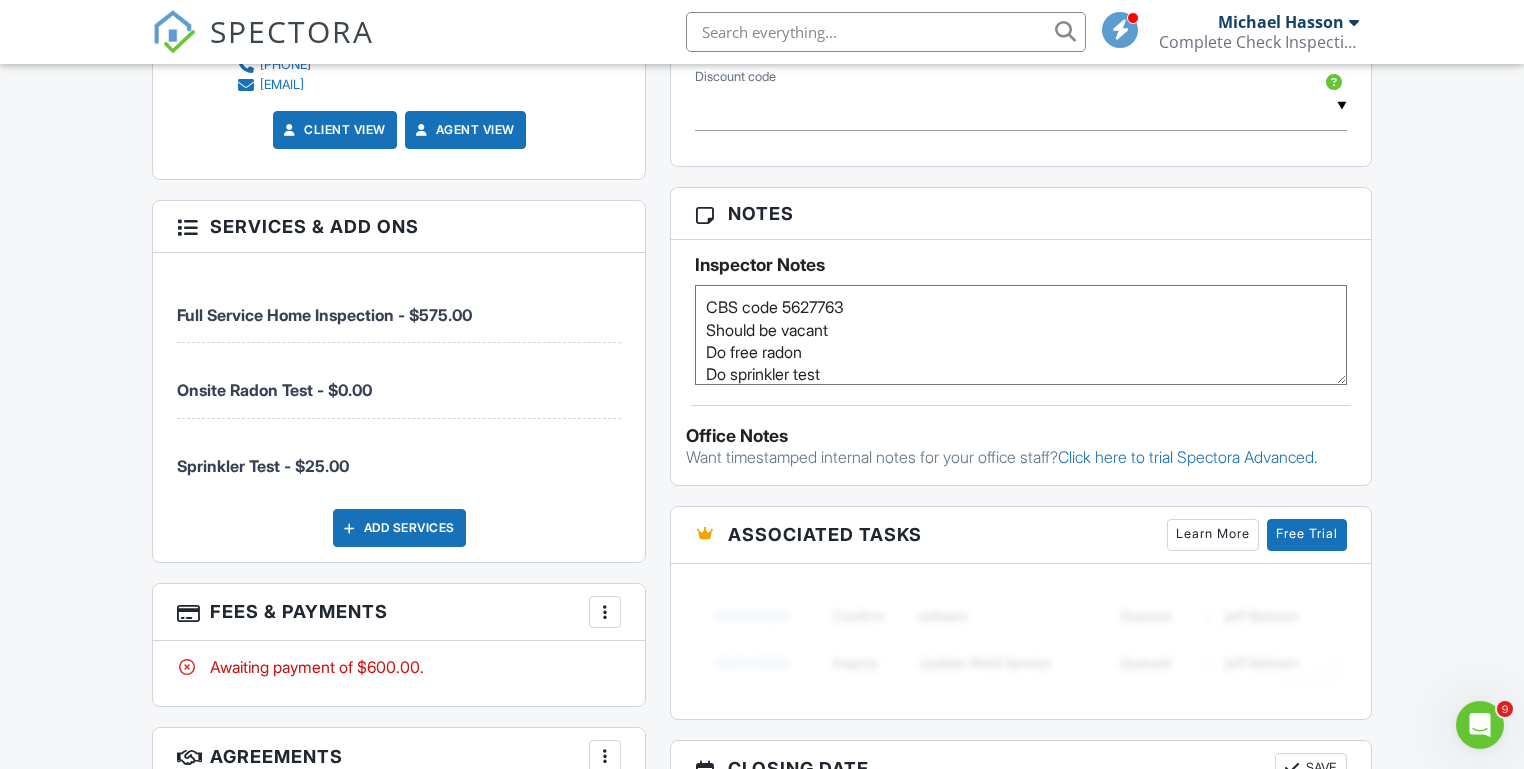 click on "Dashboard
Templates
Contacts
Metrics
Automations
Settings
Profile
Inspections
Support Center
Inspection Details
Client View
More
Property Details
Reschedule
Reorder / Copy
Share
Cancel
Delete
Print Order
Convert to V9
Enable Pass on CC Fees
View Change Log
08/06/2025  1:30 pm
- 4:30 pm
11378 W Teratai St
Star, ID 83669
Built
2022
2783
sq. ft.
Lot Size
7449
sq.ft.
5
bedrooms
2.0
bathrooms
+ − Leaflet  |  © MapTiler   © OpenStreetMap contributors
All emails and texts are disabled for this inspection!
Turn on emails and texts
Turn on and Requeue Notifications
Reports
Locked
Attach
New
Residential Inspection Report" at bounding box center (762, 360) 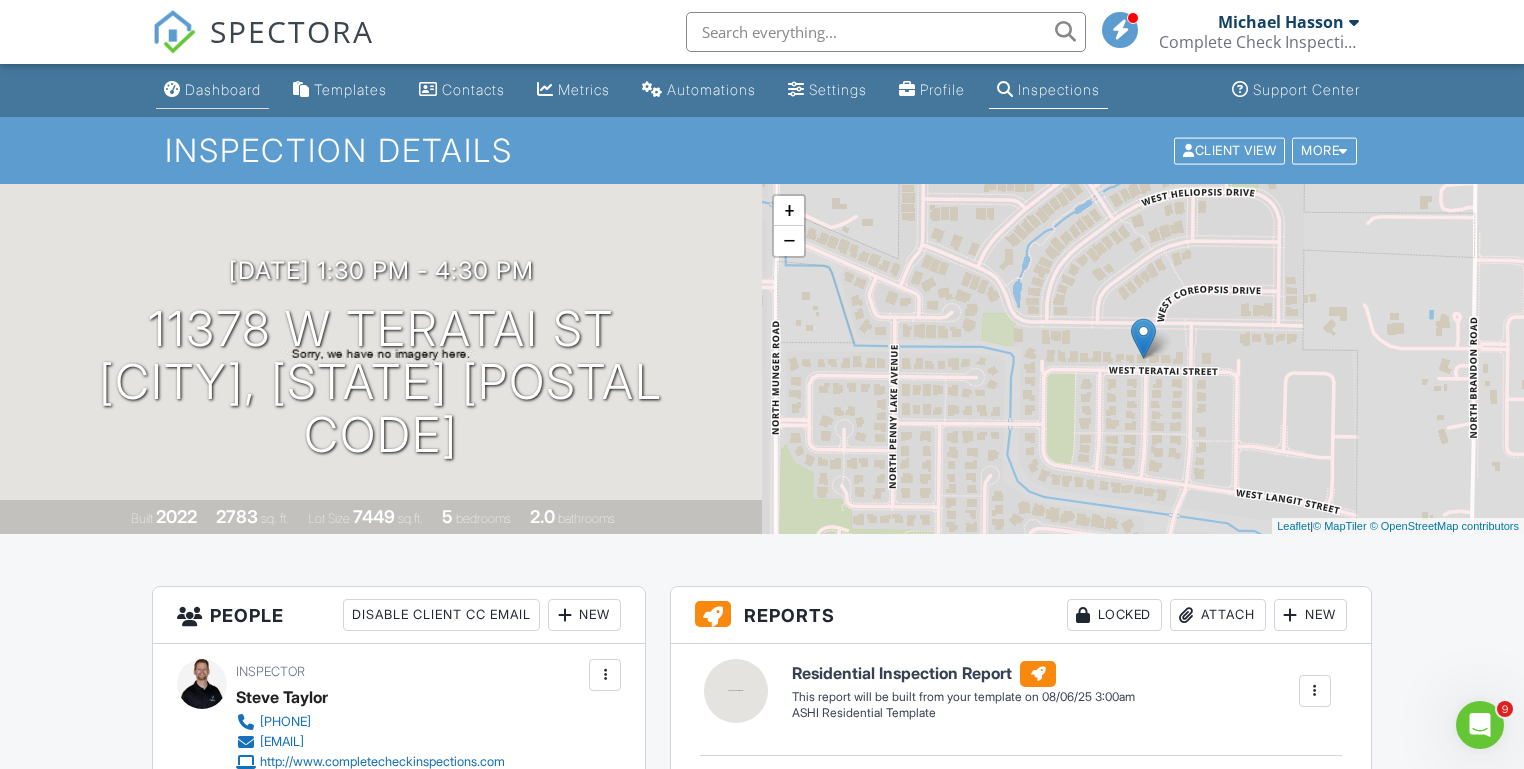 scroll, scrollTop: 0, scrollLeft: 0, axis: both 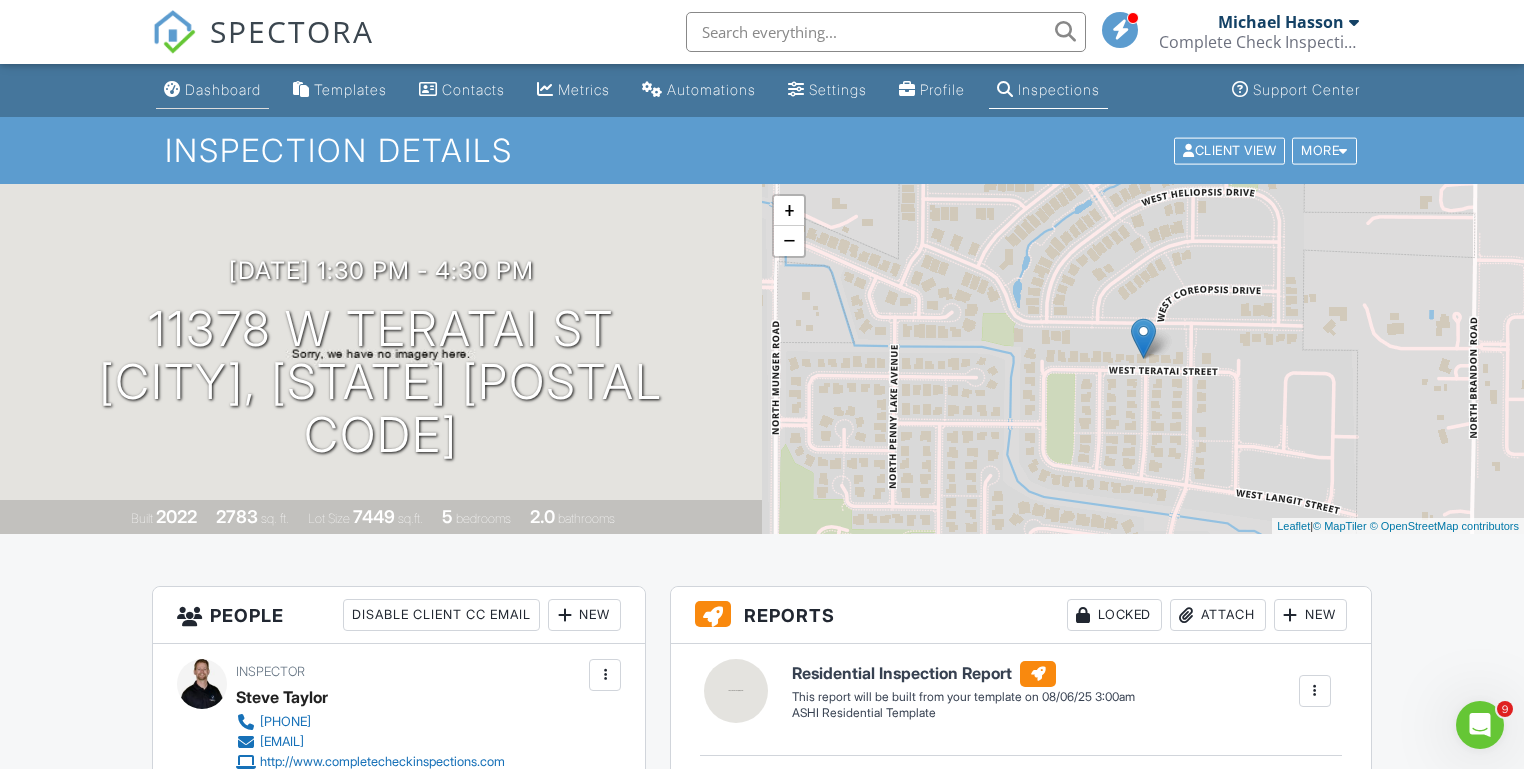 click on "Dashboard" at bounding box center (223, 89) 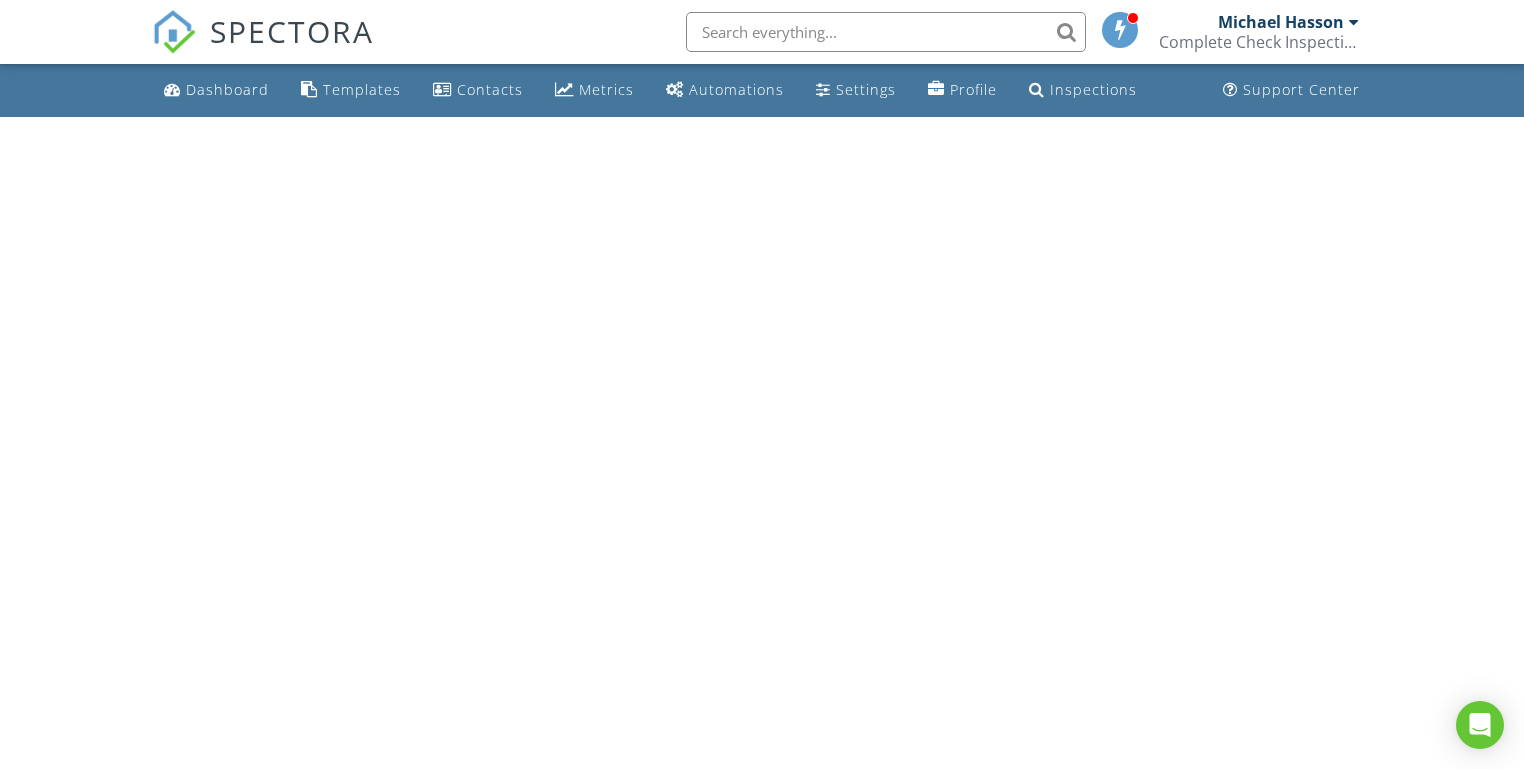 scroll, scrollTop: 0, scrollLeft: 0, axis: both 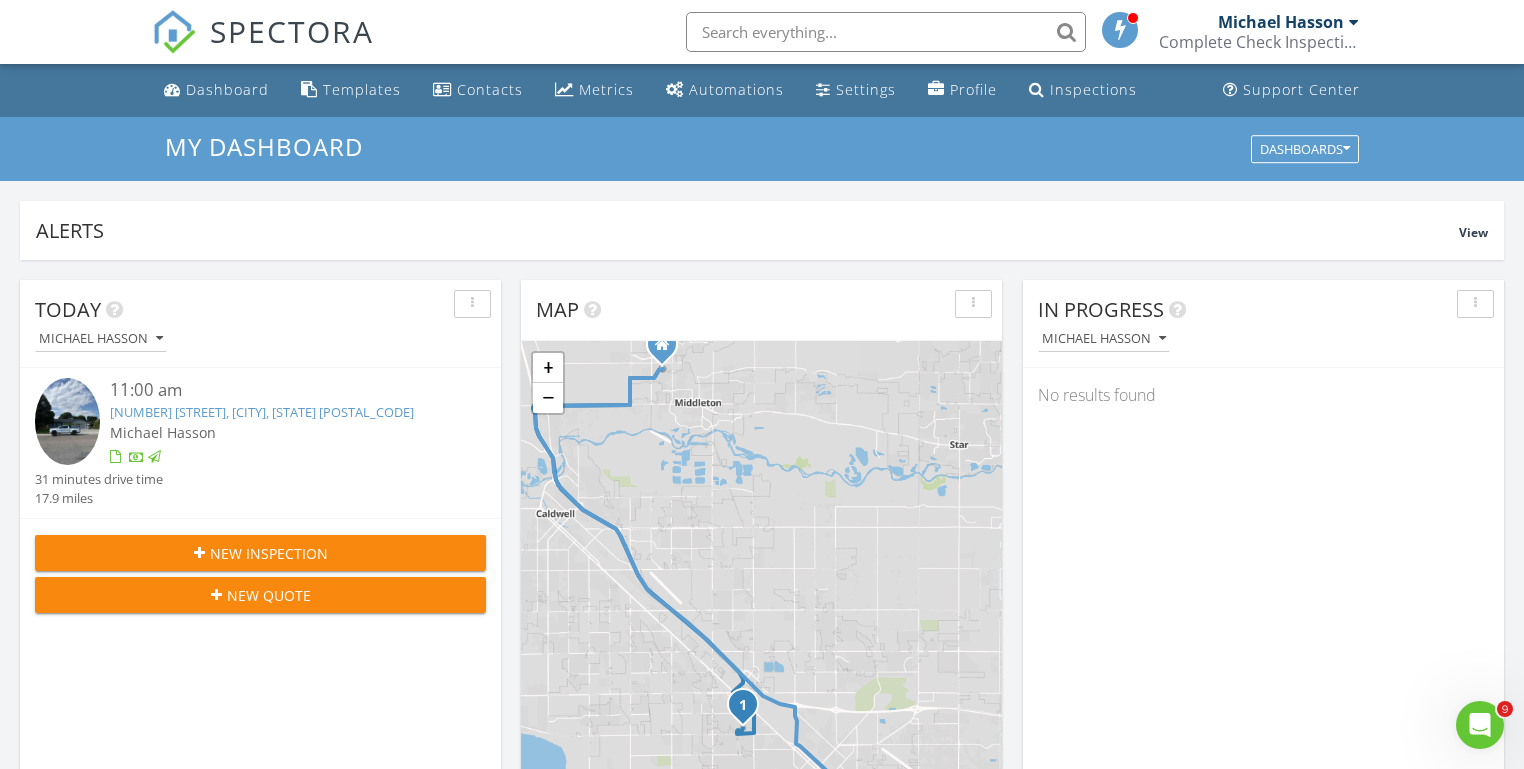 click on "Today
[FIRST] [LAST]
[TIME]
[NUMBER] [STREET], [CITY], [STATE] [POSTAL_CODE]
[FIRST] [LAST]
31 minutes drive time   17.9 miles       New Inspection     New Quote         Map               1 1 + − ID 44, Vietnam Veterans Memorial Highway 24.2 km, 25 min Head southwest on Windmill Springs Court 55 m Turn right onto Stallion Springs Way 55 m Turn right onto West Highlands Parkway 15 m Turn left to stay on West Highlands Parkway 25 m Turn left onto West Highlands Parkway 550 m Continue onto West 9th Street 800 m Enter the traffic circle and take the 3rd exit onto Emmett Road 70 m Exit the traffic circle onto Emmett Road 1 km Turn right onto ID 44 4 km Take the ramp on the left 350 m Merge left onto Vietnam Veterans Memorial Highway (I 84) 2 km Continue onto I 84 10 km Take the ramp towards ID 55 South: [CITY] 400 m Keep right at the fork 300 m Go straight onto State Highway 55 (ID 55) 500 m 1 km 900 m 0 m" at bounding box center [762, 1170] 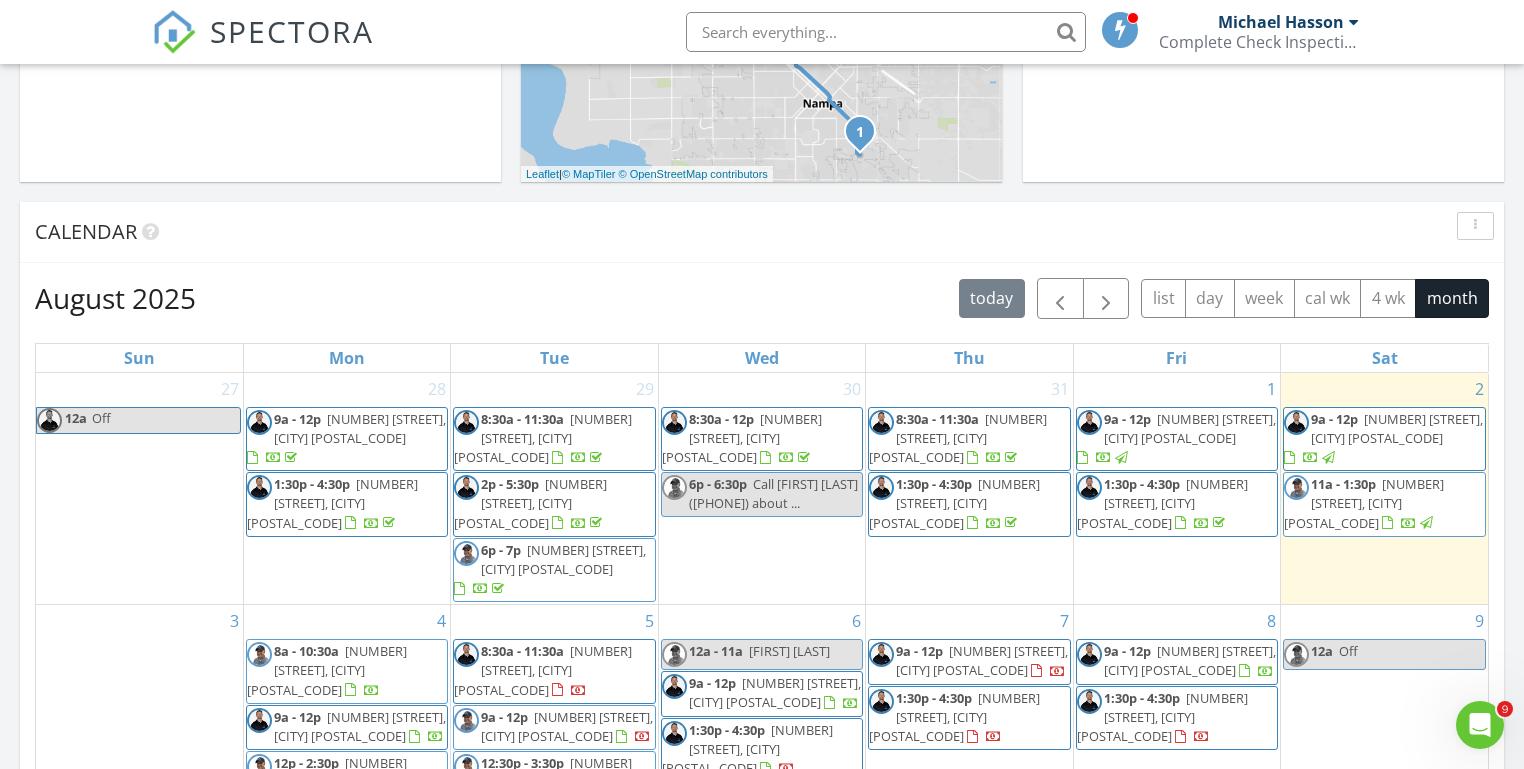 scroll, scrollTop: 665, scrollLeft: 0, axis: vertical 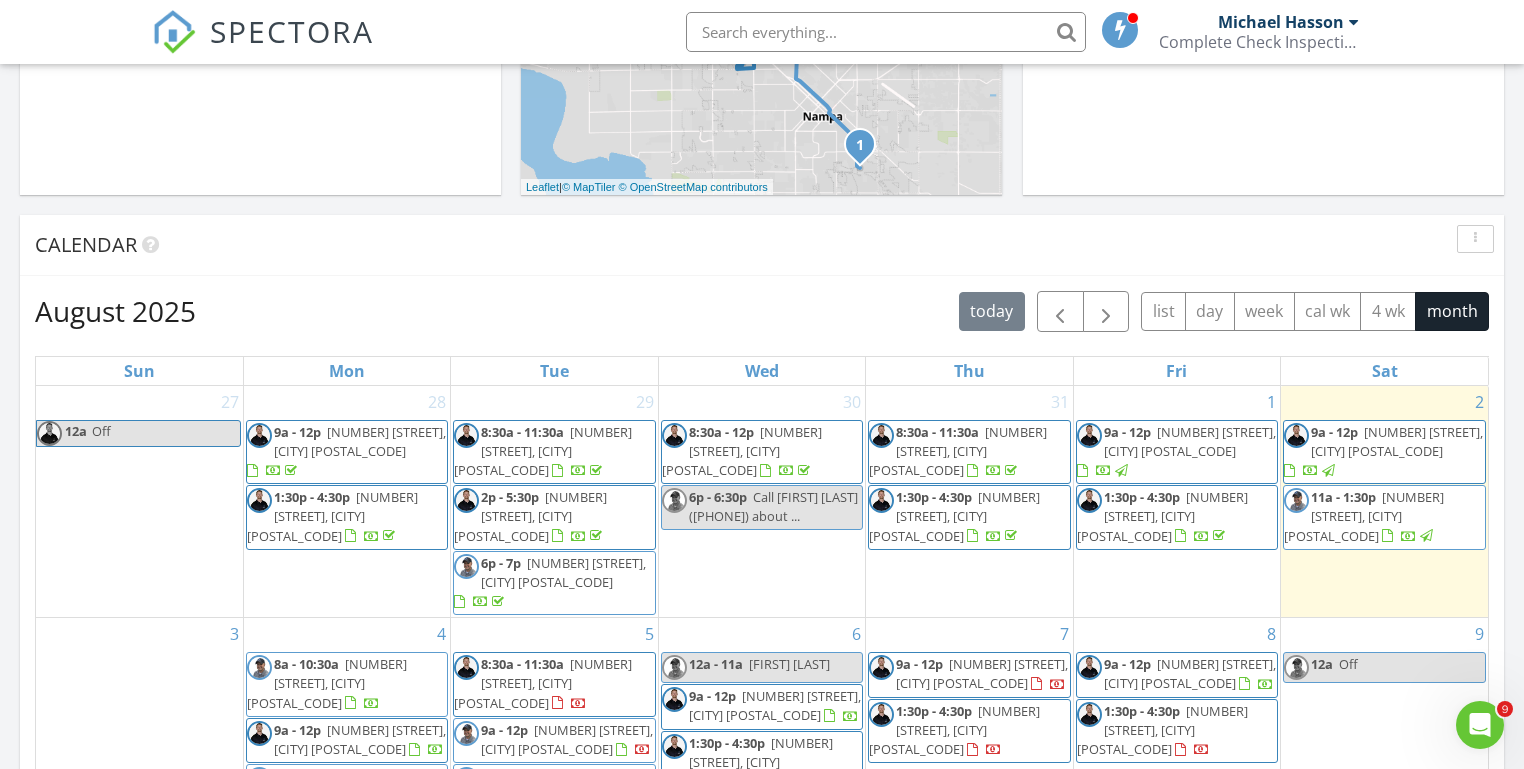 click on "Today
[FIRST] [LAST]
[TIME]
[NUMBER] [STREET], [CITY], [STATE] [POSTAL_CODE]
[FIRST] [LAST]
31 minutes drive time   17.9 miles       New Inspection     New Quote         Map               1 1 + − ID 44, Vietnam Veterans Memorial Highway 24.2 km, 25 min Head southwest on Windmill Springs Court 55 m Turn right onto Stallion Springs Way 55 m Turn right onto West Highlands Parkway 15 m Turn left to stay on West Highlands Parkway 25 m Turn left onto West Highlands Parkway 550 m Continue onto West 9th Street 800 m Enter the traffic circle and take the 3rd exit onto Emmett Road 70 m Exit the traffic circle onto Emmett Road 1 km Turn right onto ID 44 4 km Take the ramp on the left 350 m Merge left onto Vietnam Veterans Memorial Highway (I 84) 2 km Continue onto I 84 10 km Take the ramp towards ID 55 South: [CITY] 400 m Keep right at the fork 300 m Go straight onto State Highway 55 (ID 55) 500 m 1 km 900 m 0 m" at bounding box center [762, 505] 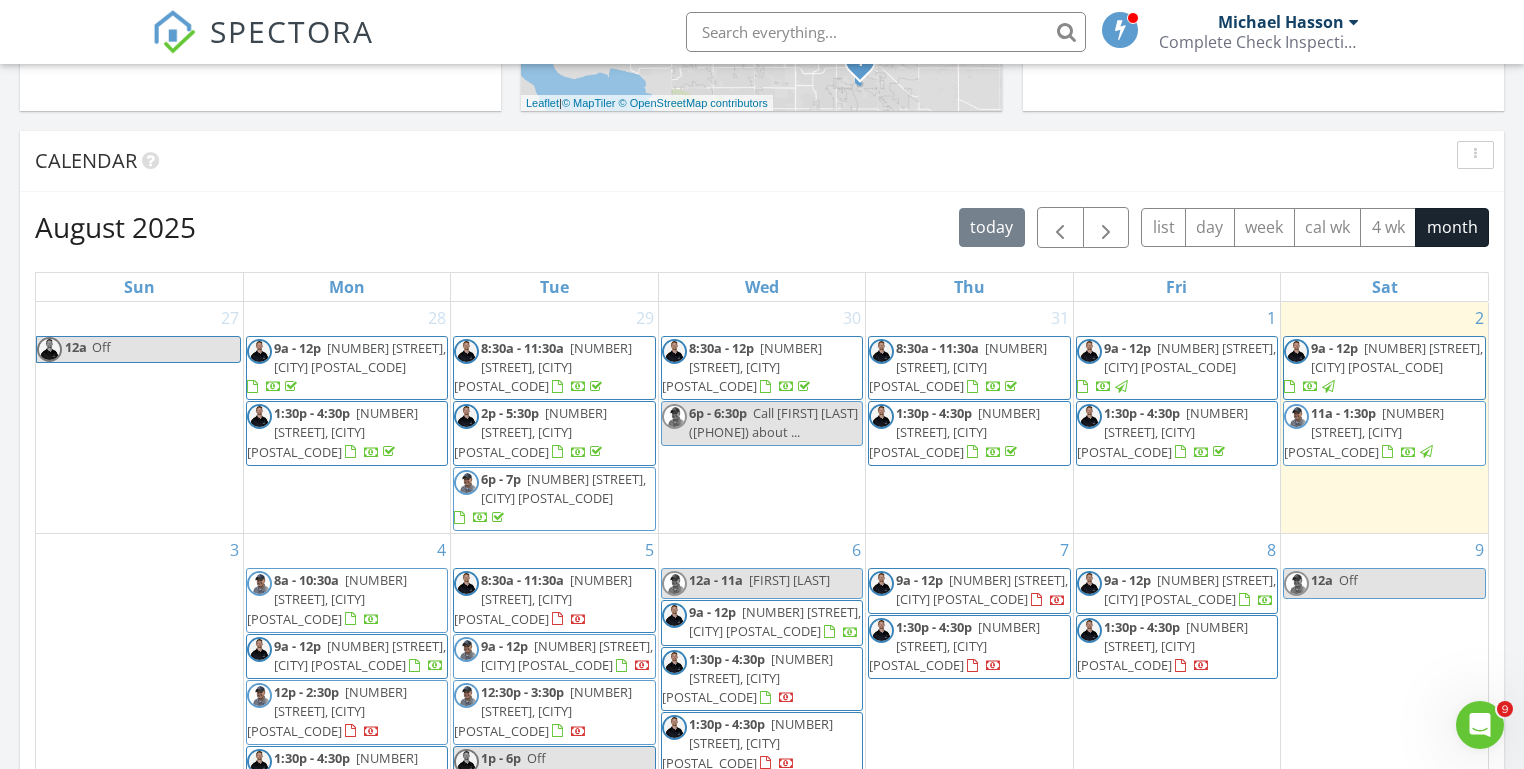 scroll, scrollTop: 755, scrollLeft: 0, axis: vertical 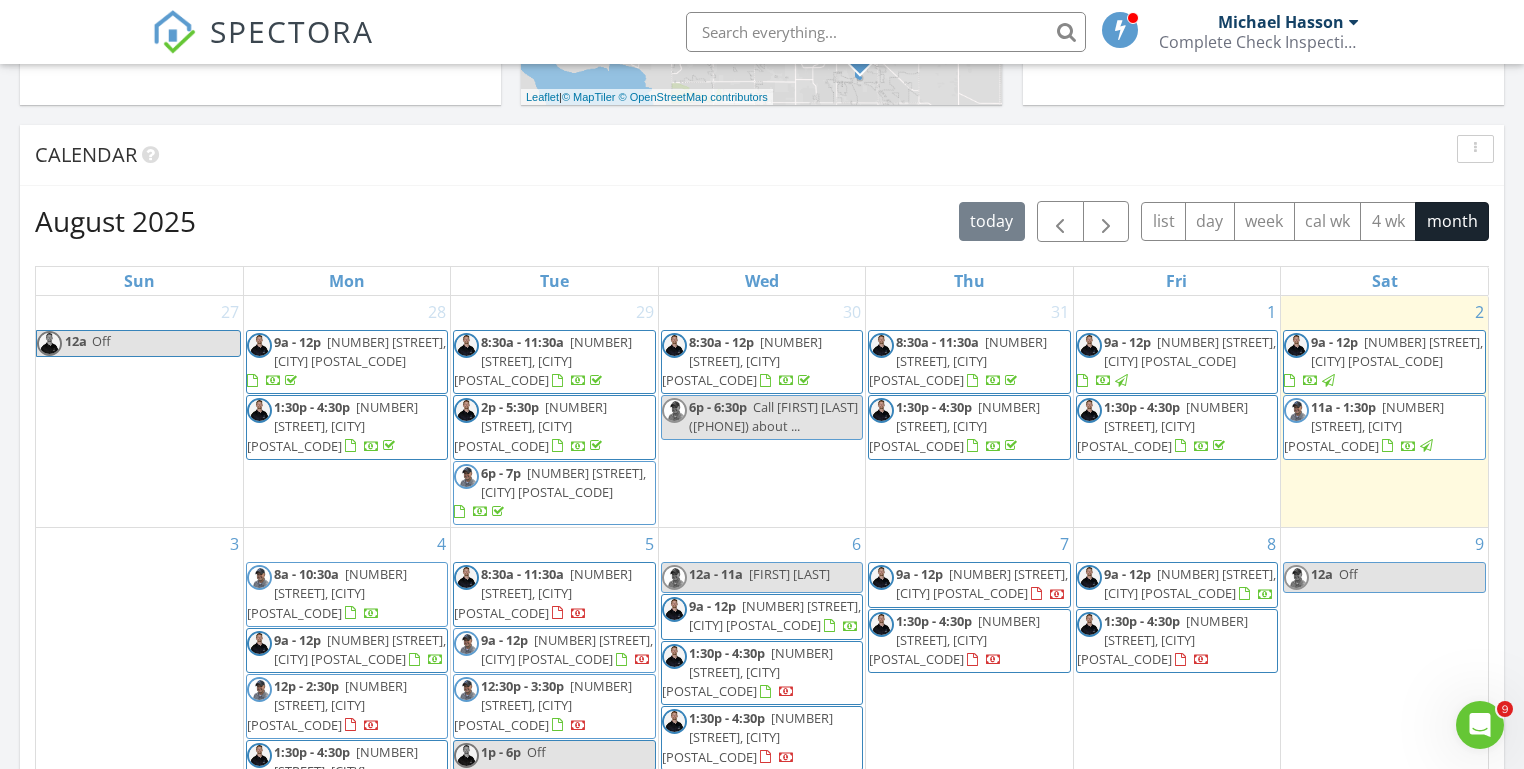 click on "Today
[FIRST] [LAST]
[TIME]
[NUMBER] [STREET], [CITY], [STATE] [POSTAL_CODE]
[FIRST] [LAST]
31 minutes drive time   17.9 miles       New Inspection     New Quote         Map               1 1 + − ID 44, Vietnam Veterans Memorial Highway 24.2 km, 25 min Head southwest on Windmill Springs Court 55 m Turn right onto Stallion Springs Way 55 m Turn right onto West Highlands Parkway 15 m Turn left to stay on West Highlands Parkway 25 m Turn left onto West Highlands Parkway 550 m Continue onto West 9th Street 800 m Enter the traffic circle and take the 3rd exit onto Emmett Road 70 m Exit the traffic circle onto Emmett Road 1 km Turn right onto ID 44 4 km Take the ramp on the left 350 m Merge left onto Vietnam Veterans Memorial Highway (I 84) 2 km Continue onto I 84 10 km Take the ramp towards ID 55 South: [CITY] 400 m Keep right at the fork 300 m Go straight onto State Highway 55 (ID 55) 500 m 1 km 900 m 0 m" at bounding box center [762, 415] 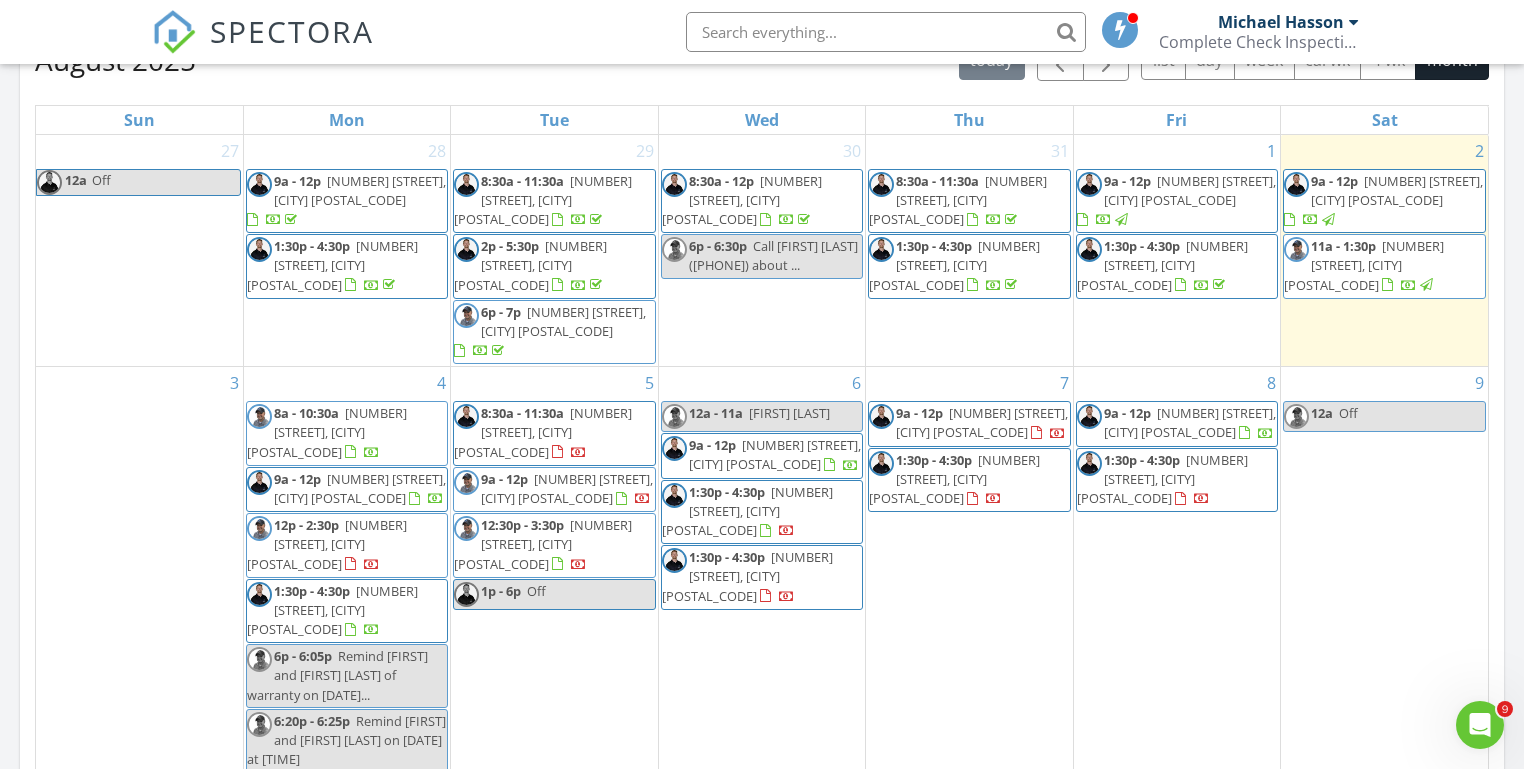 scroll, scrollTop: 923, scrollLeft: 0, axis: vertical 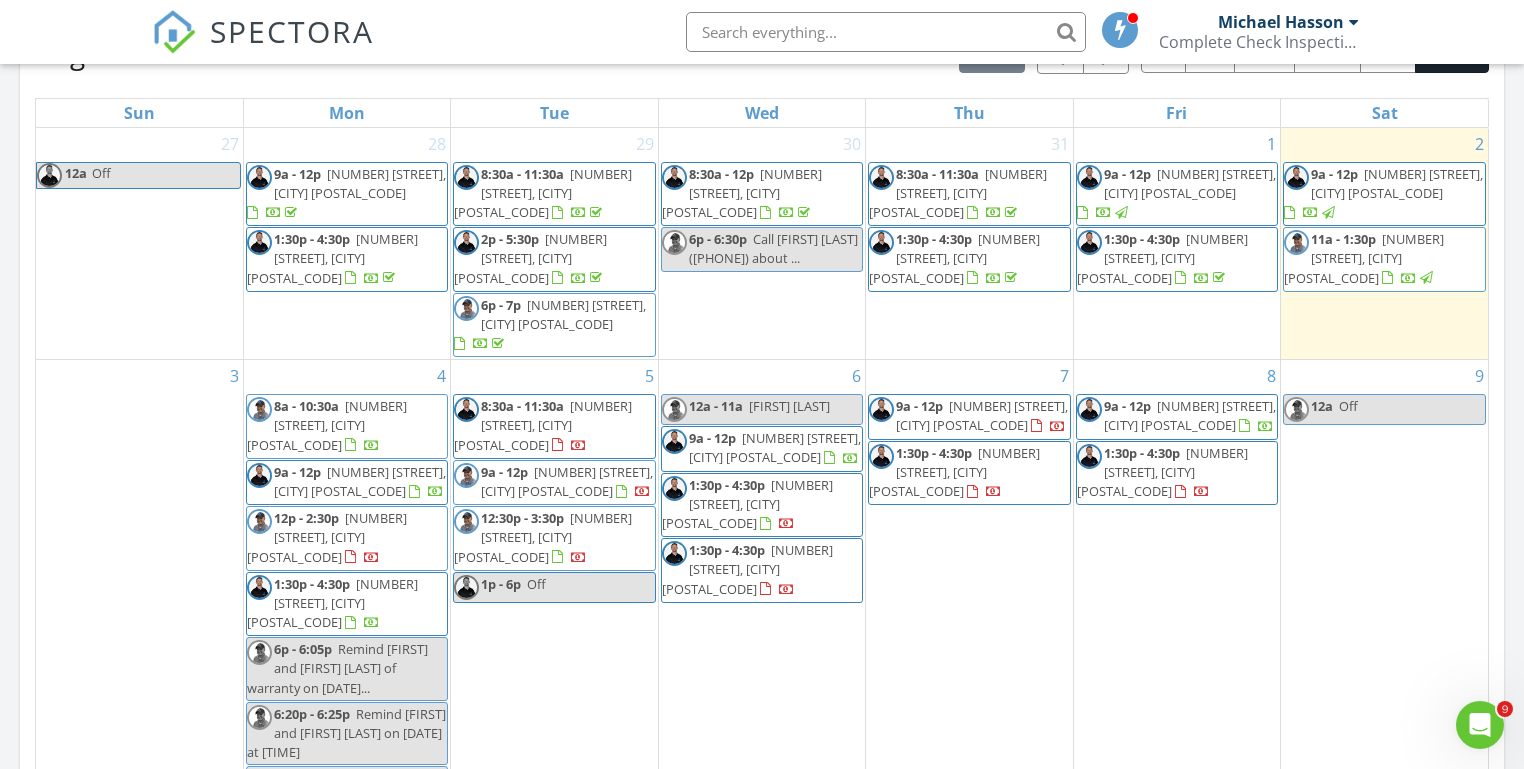 click on "Today
[FIRST] [LAST]
[TIME]
[NUMBER] [STREET], [CITY], [STATE] [POSTAL_CODE]
[FIRST] [LAST]
31 minutes drive time   17.9 miles       New Inspection     New Quote         Map               1 1 + − ID 44, Vietnam Veterans Memorial Highway 24.2 km, 25 min Head southwest on Windmill Springs Court 55 m Turn right onto Stallion Springs Way 55 m Turn right onto West Highlands Parkway 15 m Turn left to stay on West Highlands Parkway 25 m Turn left onto West Highlands Parkway 550 m Continue onto West 9th Street 800 m Enter the traffic circle and take the 3rd exit onto Emmett Road 70 m Exit the traffic circle onto Emmett Road 1 km Turn right onto ID 44 4 km Take the ramp on the left 350 m Merge left onto Vietnam Veterans Memorial Highway (I 84) 2 km Continue onto I 84 10 km Take the ramp towards ID 55 South: [CITY] 400 m Keep right at the fork 300 m Go straight onto State Highway 55 (ID 55) 500 m 1 km 900 m 0 m" at bounding box center (762, 247) 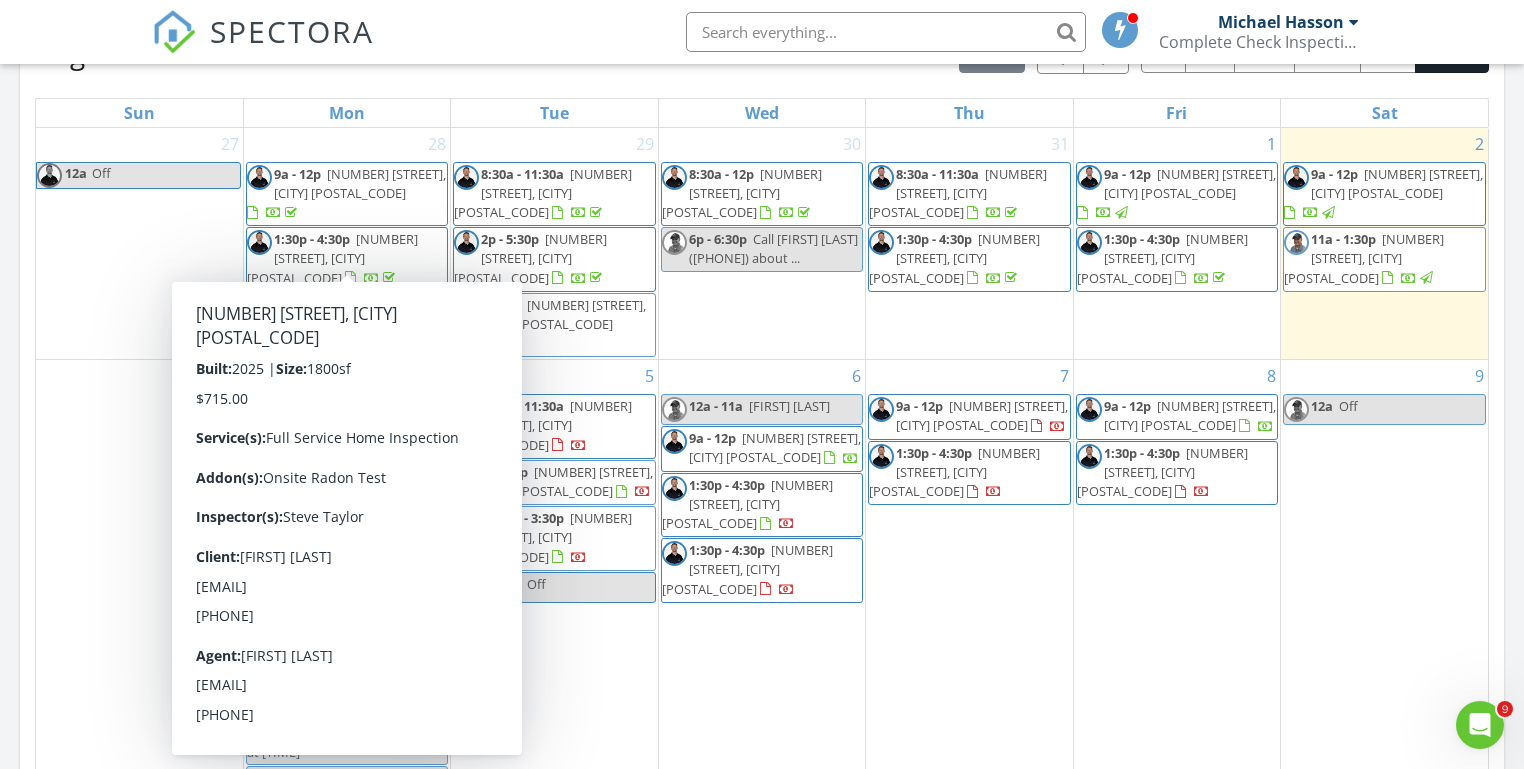click on "Today
[FIRST] [LAST]
[TIME]
[NUMBER] [STREET], [CITY], [STATE] [POSTAL_CODE]
[FIRST] [LAST]
31 minutes drive time   17.9 miles       New Inspection     New Quote         Map               1 1 + − ID 44, Vietnam Veterans Memorial Highway 24.2 km, 25 min Head southwest on Windmill Springs Court 55 m Turn right onto Stallion Springs Way 55 m Turn right onto West Highlands Parkway 15 m Turn left to stay on West Highlands Parkway 25 m Turn left onto West Highlands Parkway 550 m Continue onto West 9th Street 800 m Enter the traffic circle and take the 3rd exit onto Emmett Road 70 m Exit the traffic circle onto Emmett Road 1 km Turn right onto ID 44 4 km Take the ramp on the left 350 m Merge left onto Vietnam Veterans Memorial Highway (I 84) 2 km Continue onto I 84 10 km Take the ramp towards ID 55 South: [CITY] 400 m Keep right at the fork 300 m Go straight onto State Highway 55 (ID 55) 500 m 1 km 900 m 0 m" at bounding box center (762, 247) 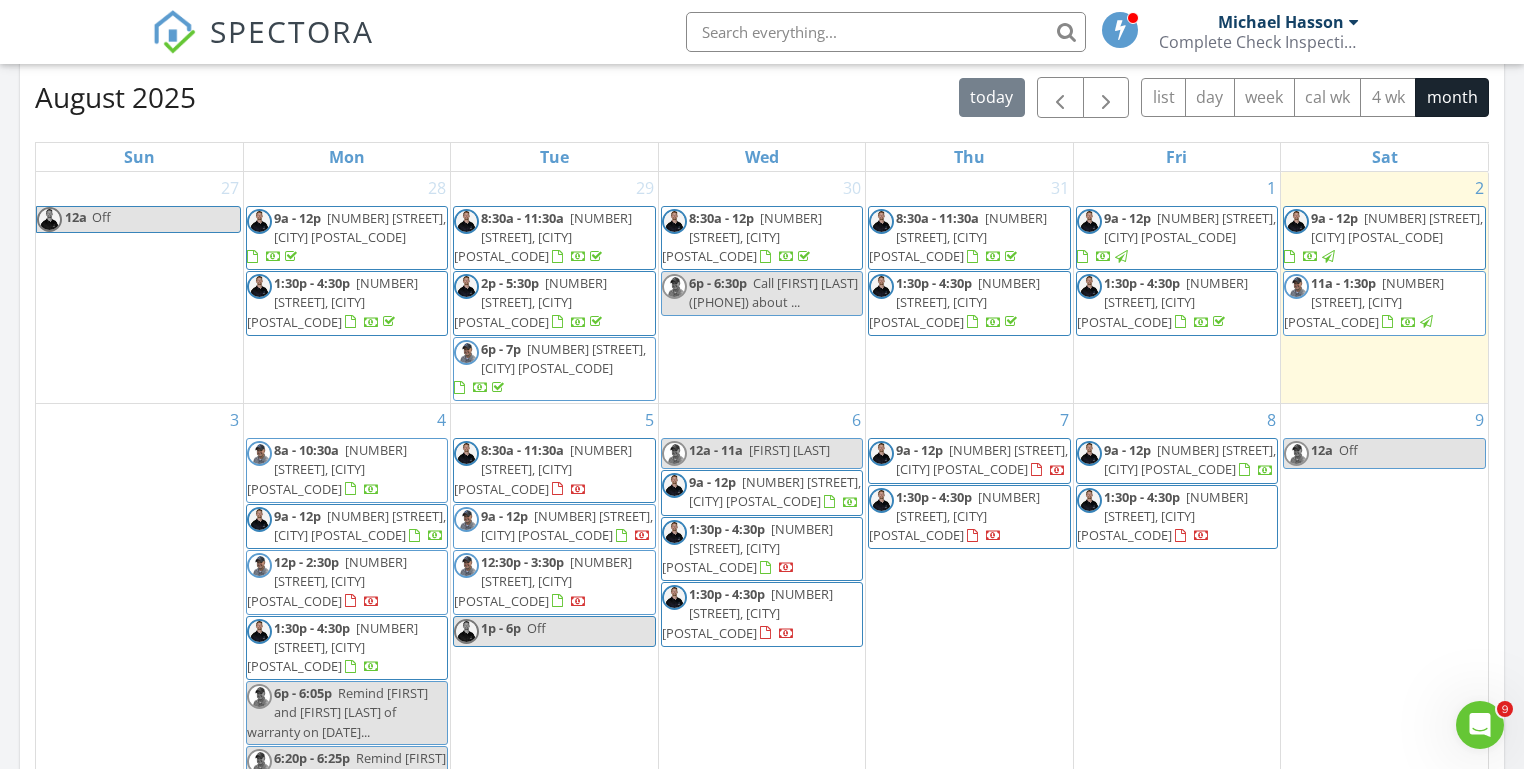 scroll, scrollTop: 855, scrollLeft: 0, axis: vertical 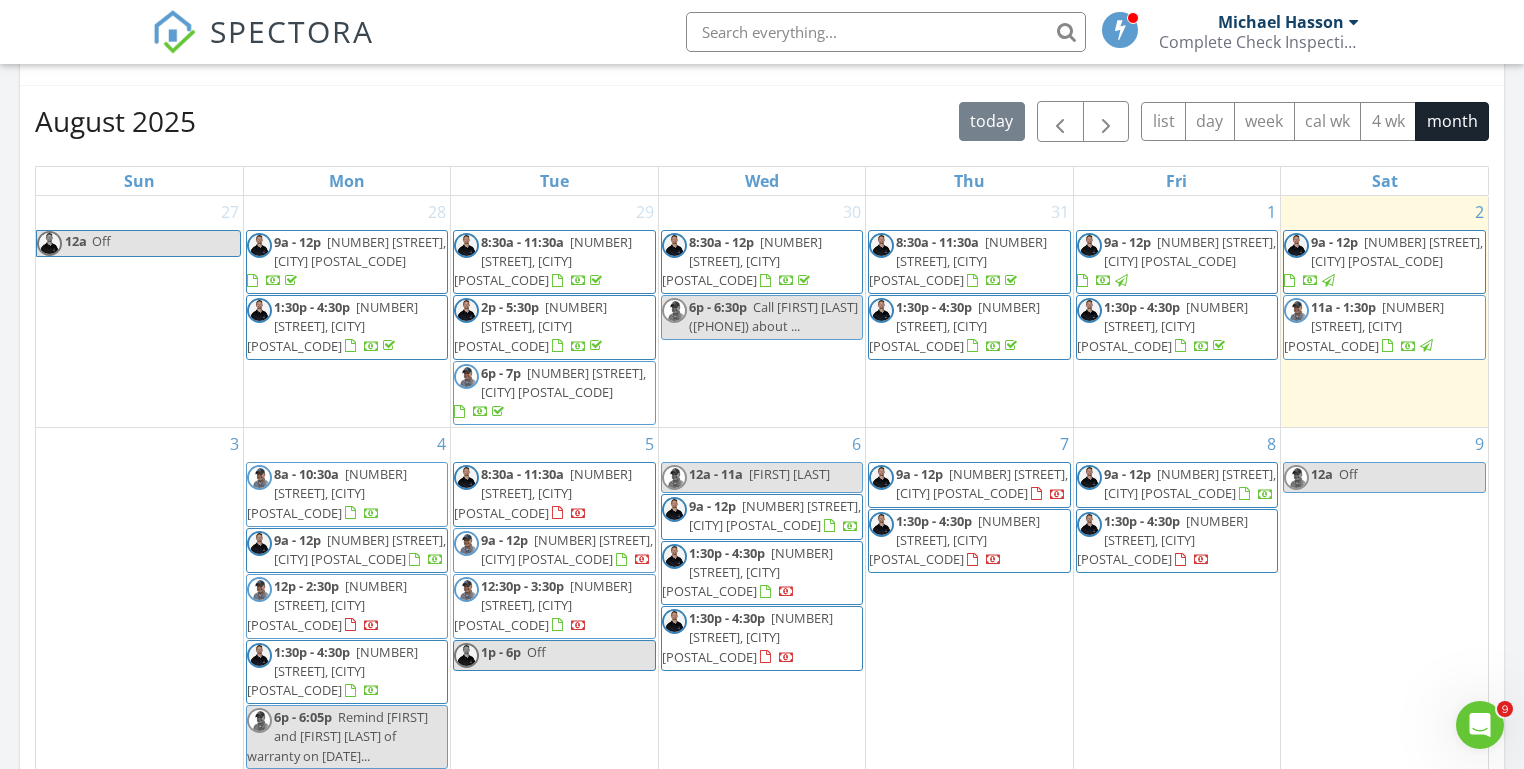 click on "Today
[FIRST] [LAST]
[TIME]
[NUMBER] [STREET], [CITY], [STATE] [POSTAL_CODE]
[FIRST] [LAST]
31 minutes drive time   17.9 miles       New Inspection     New Quote         Map               1 1 + − ID 44, Vietnam Veterans Memorial Highway 24.2 km, 25 min Head southwest on Windmill Springs Court 55 m Turn right onto Stallion Springs Way 55 m Turn right onto West Highlands Parkway 15 m Turn left to stay on West Highlands Parkway 25 m Turn left onto West Highlands Parkway 550 m Continue onto West 9th Street 800 m Enter the traffic circle and take the 3rd exit onto Emmett Road 70 m Exit the traffic circle onto Emmett Road 1 km Turn right onto ID 44 4 km Take the ramp on the left 350 m Merge left onto Vietnam Veterans Memorial Highway (I 84) 2 km Continue onto I 84 10 km Take the ramp towards ID 55 South: [CITY] 400 m Keep right at the fork 300 m Go straight onto State Highway 55 (ID 55) 500 m 1 km 900 m 0 m" at bounding box center (762, 315) 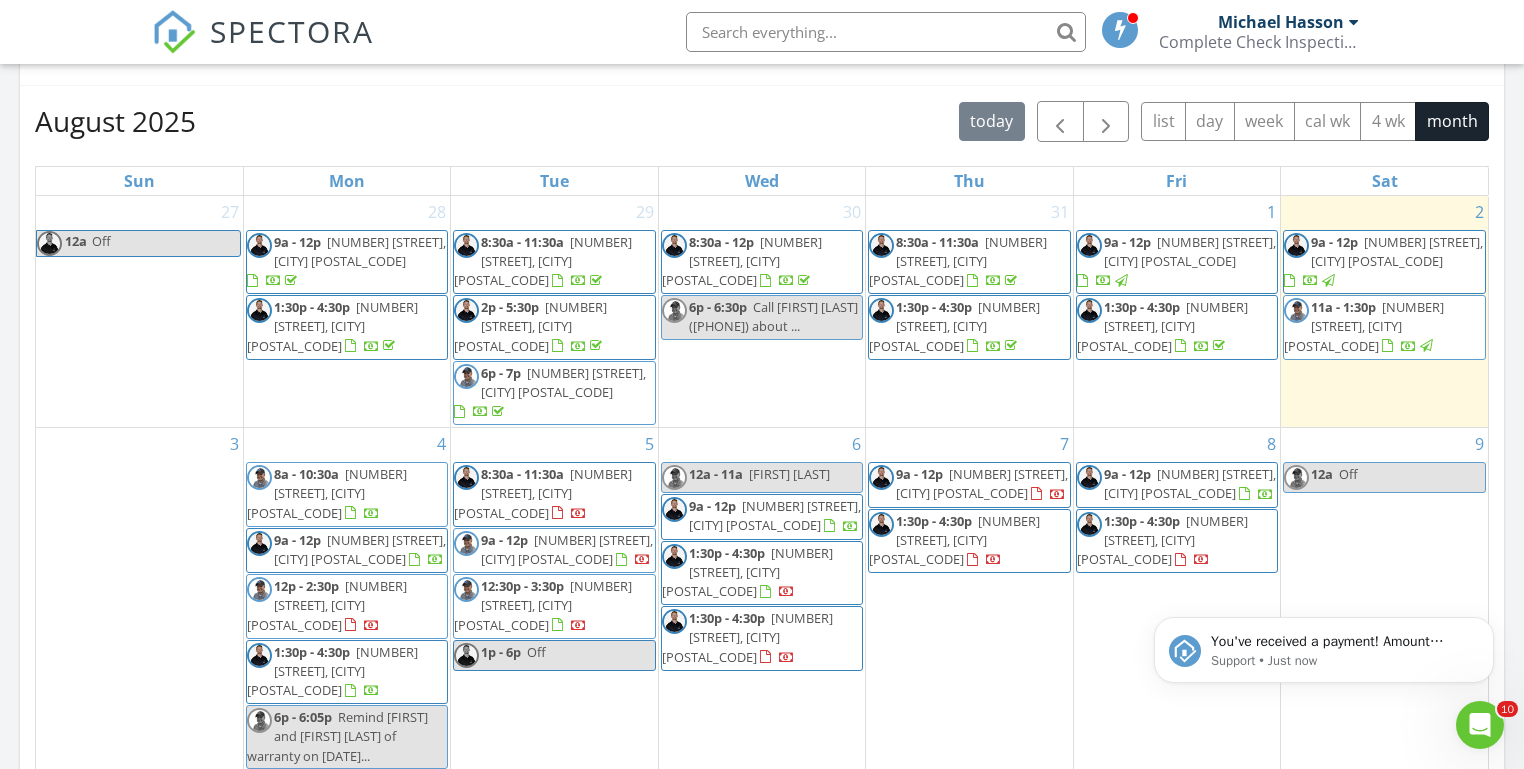 scroll, scrollTop: 0, scrollLeft: 0, axis: both 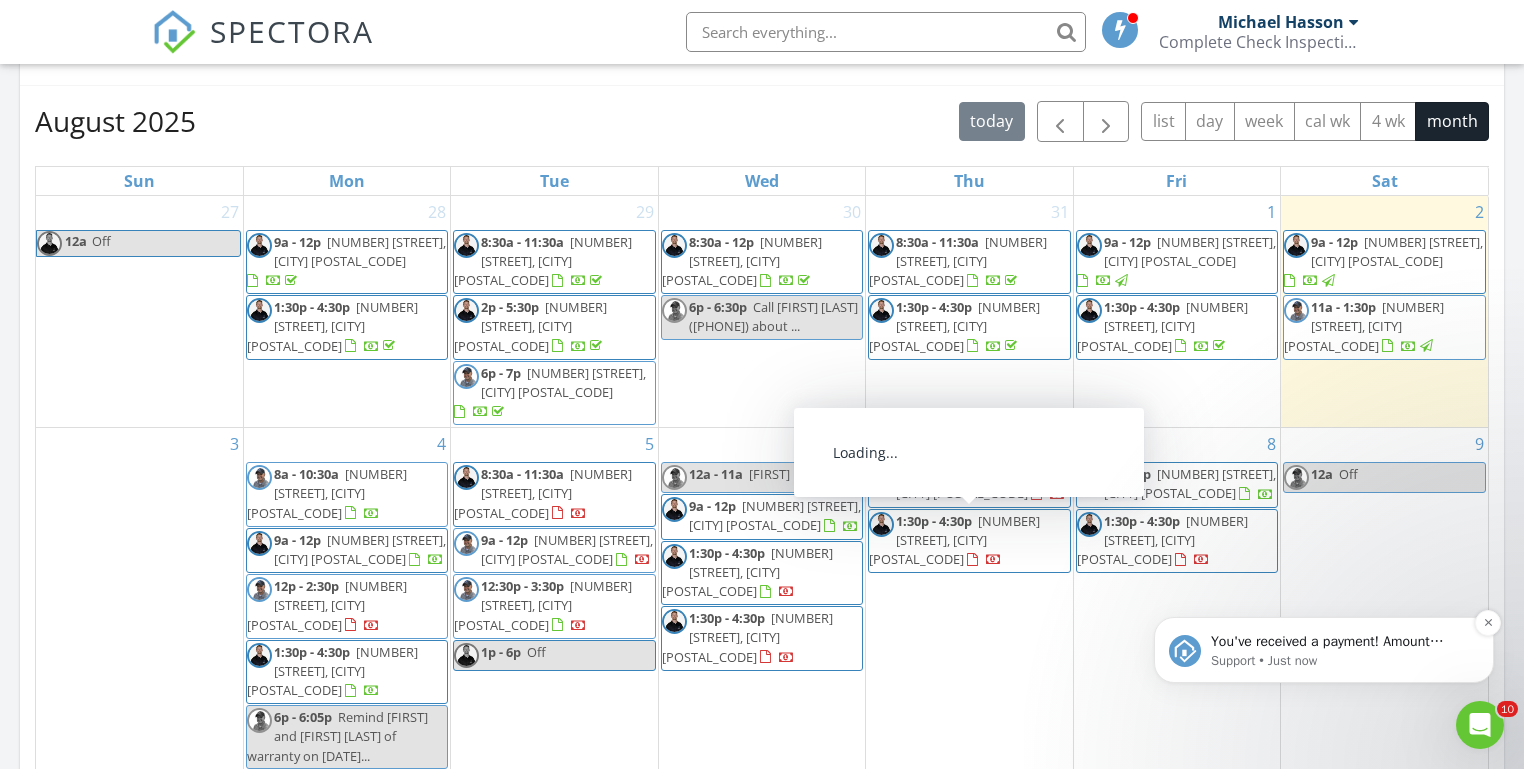 click on "You've received a payment!  Amount  $600.00  Fee  $16.80  Net  $583.20  Transaction #  pi_3RrlrnK7snlDGpRF0eIpW9hC  Inspection  11378 W Teratai St, Star, ID 83669 Payouts to your bank or debit card occur on a daily basis. Each payment usually takes two business days to process. You can view your pending payout amount here. If you have any questions reach out on our chat bubble at app.spectora.com." at bounding box center [1340, 642] 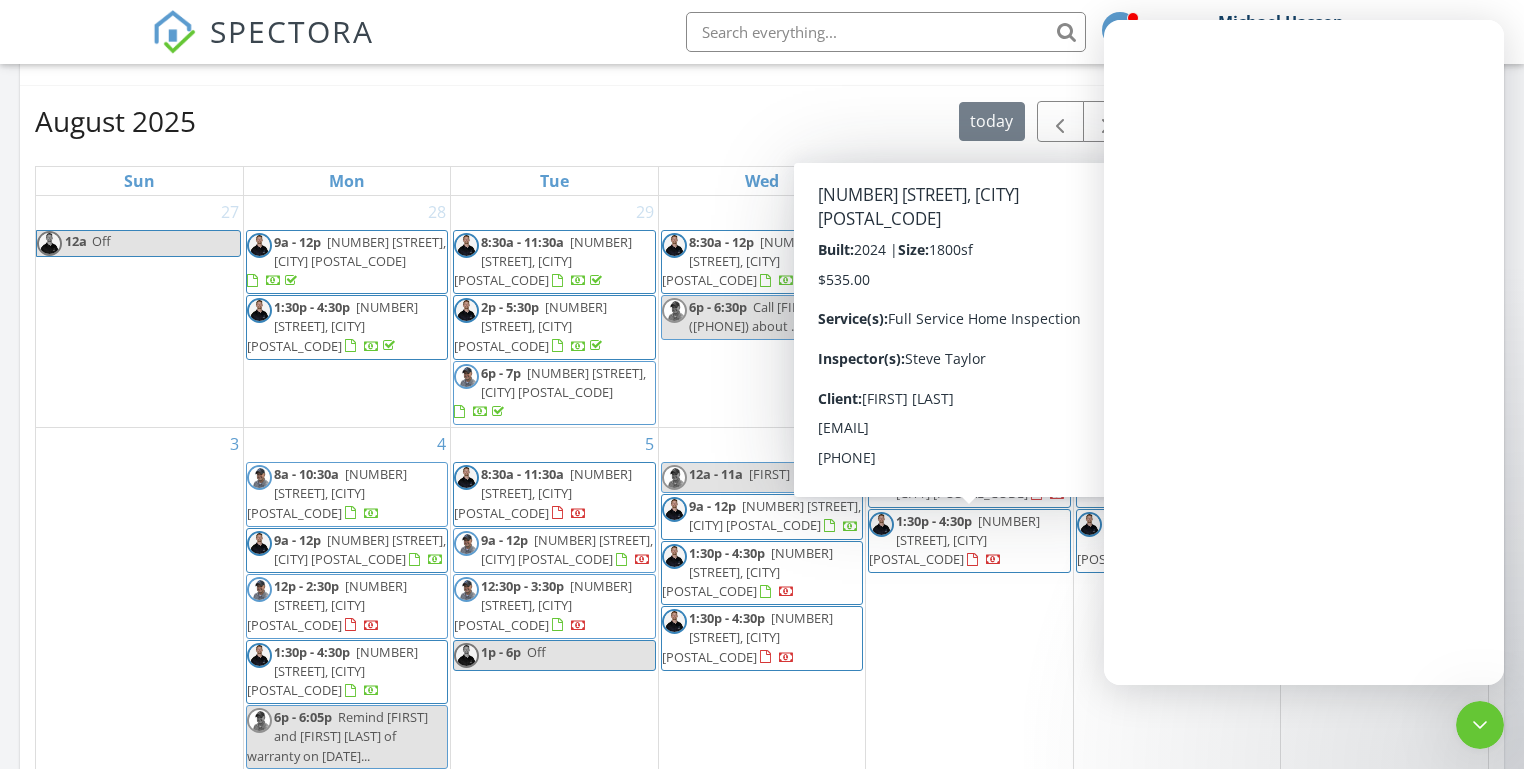 scroll, scrollTop: 0, scrollLeft: 0, axis: both 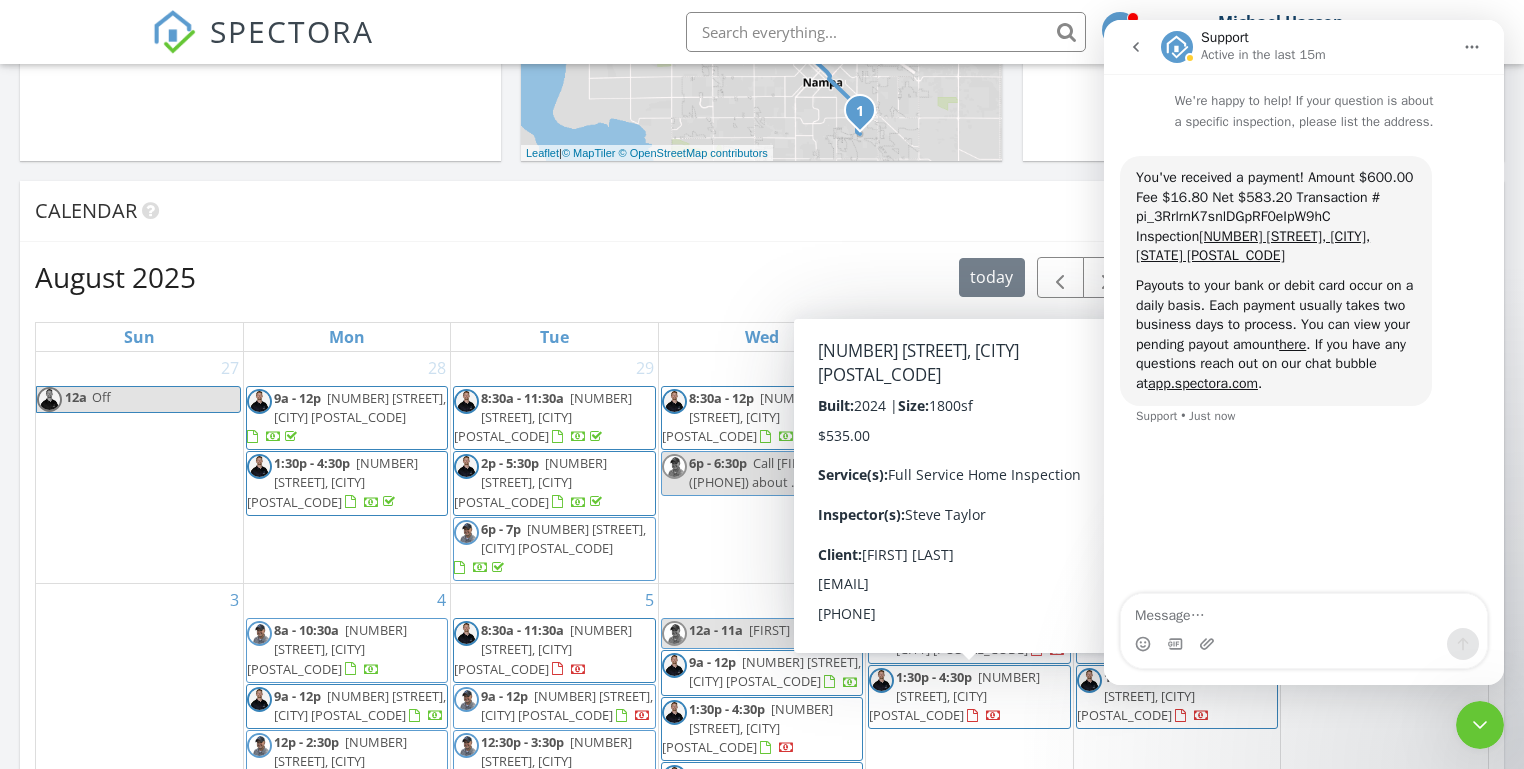 click 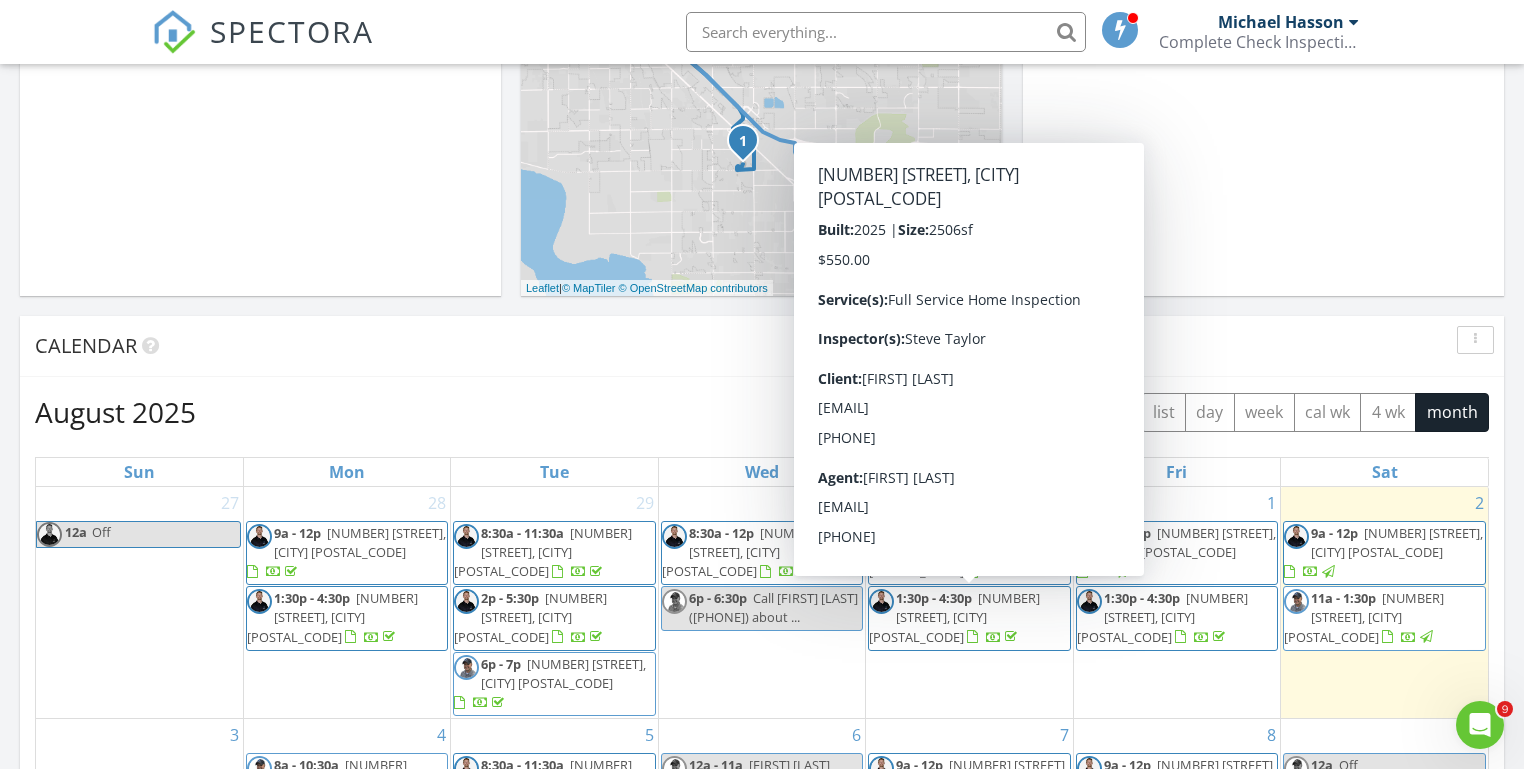 click on "Today
Michael Hasson
11:00 am
2403 Sunflower Dr, Nampa, ID 83686
Michael Hasson
31 minutes drive time   17.9 miles       New Inspection     New Quote         Map               1 1 + − ID 44, Vietnam Veterans Memorial Highway 24.2 km, 25 min Head southwest on Windmill Springs Court 55 m Turn right onto Stallion Springs Way 55 m Turn right onto West Highlands Parkway 15 m Turn left to stay on West Highlands Parkway 25 m Turn left onto West Highlands Parkway 550 m Continue onto West 9th Street 800 m Enter the traffic circle and take the 3rd exit onto Emmett Road 70 m Exit the traffic circle onto Emmett Road 1 km Turn right onto ID 44 4 km Take the ramp on the left 350 m Merge left onto Vietnam Veterans Memorial Highway (I 84) 2 km Continue onto I 84 10 km Take the ramp towards ID 55 South: Nampa 400 m Keep right at the fork 300 m Go straight onto State Highway 55 (ID 55) 500 m 1 km 900 m 0 m" at bounding box center [762, 606] 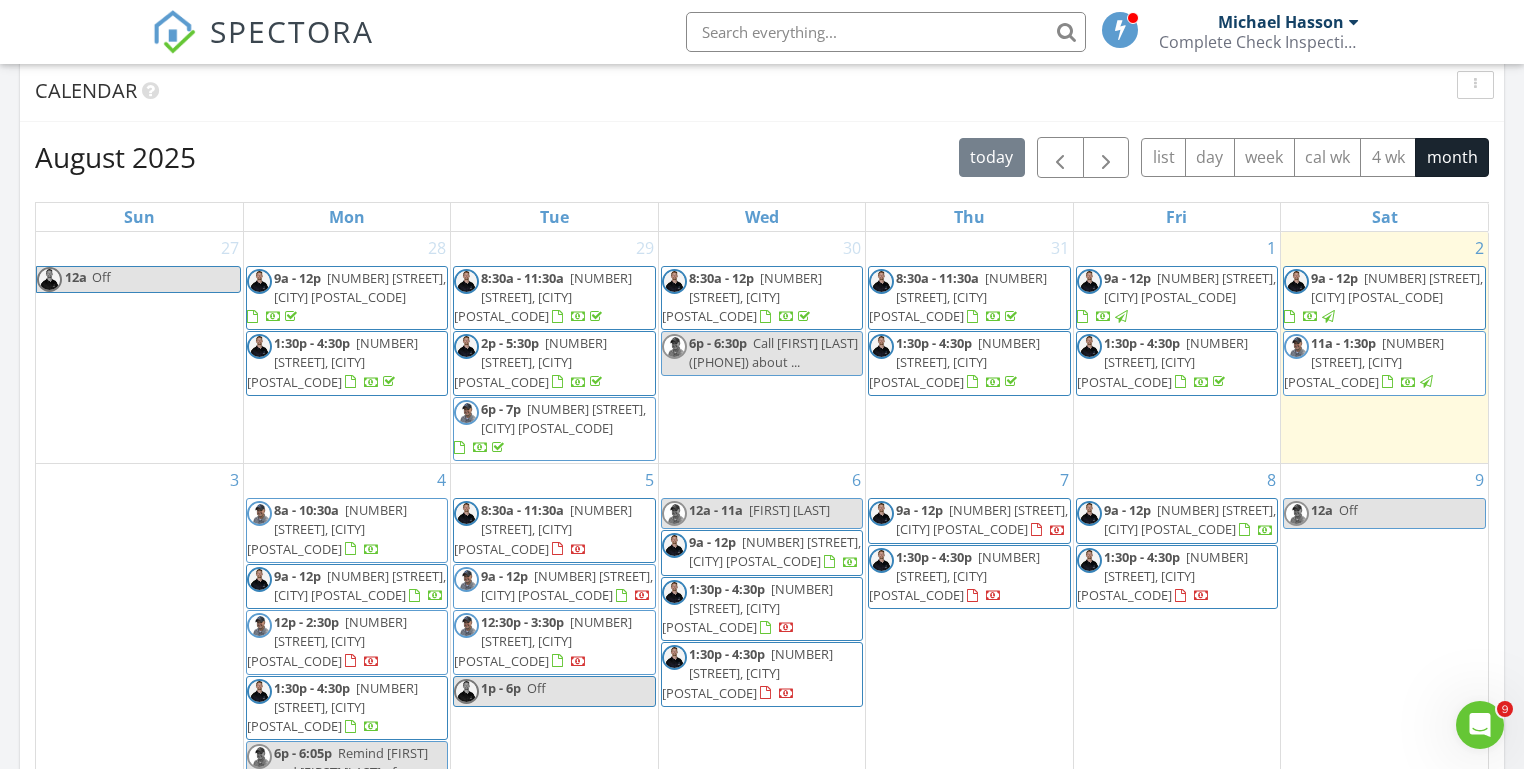 scroll, scrollTop: 943, scrollLeft: 0, axis: vertical 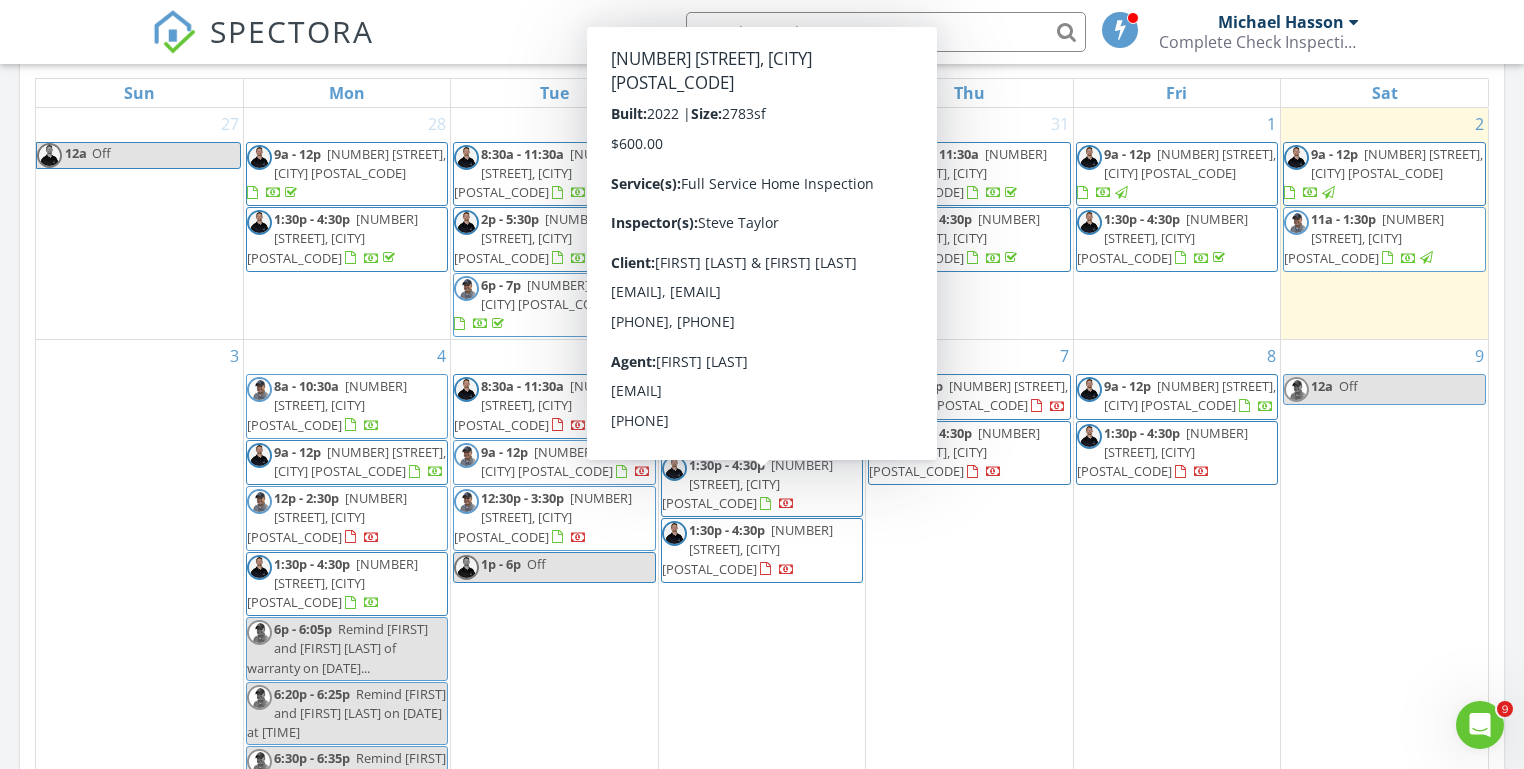 click on "11378 W Teratai St, Star 83669" at bounding box center [747, 484] 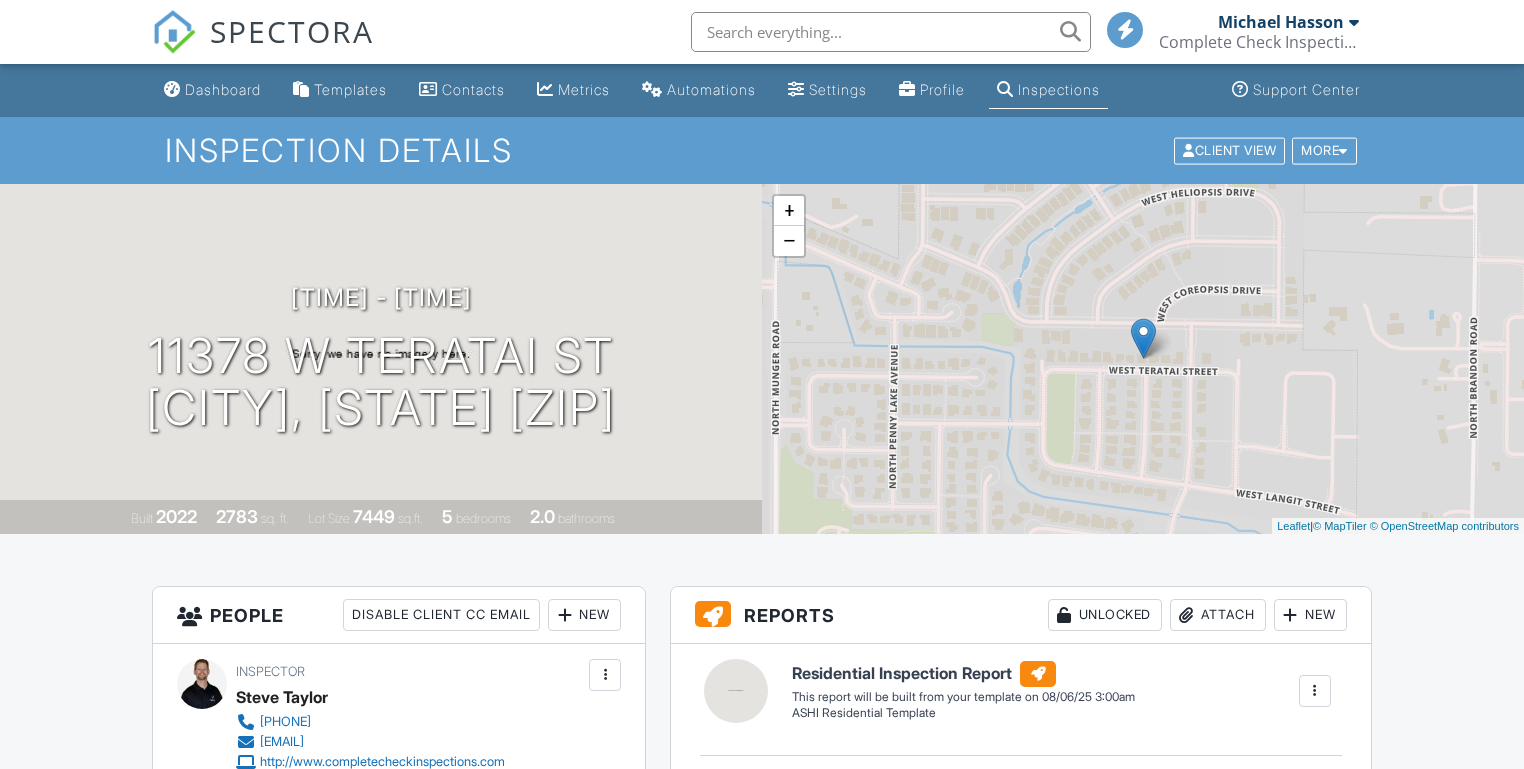scroll, scrollTop: 455, scrollLeft: 0, axis: vertical 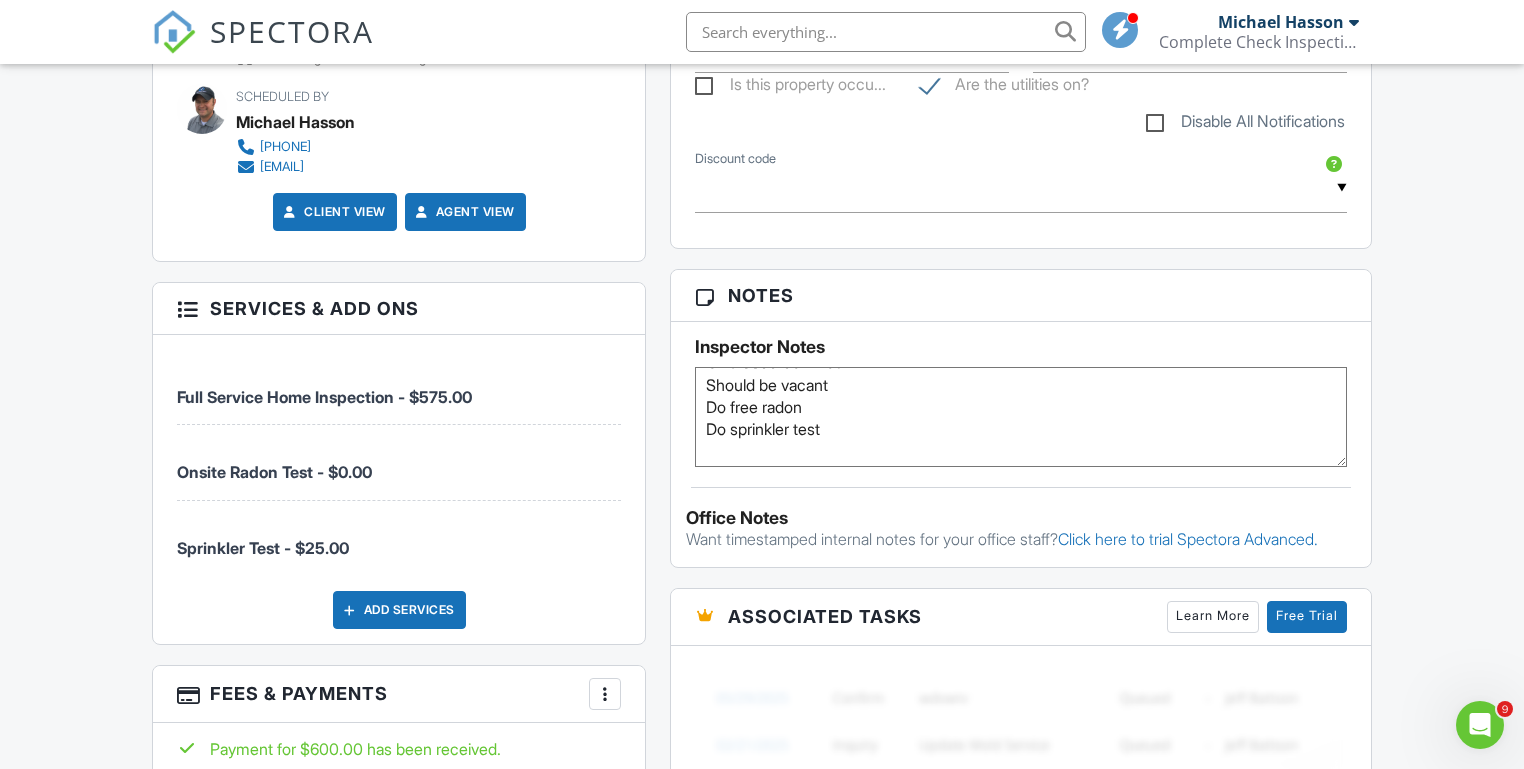 click on "CBS code 5627763
Should be vacant
Do free radon
Do sprinkler test
[FIRST] and agent might be there around 4:30" at bounding box center (1020, 417) 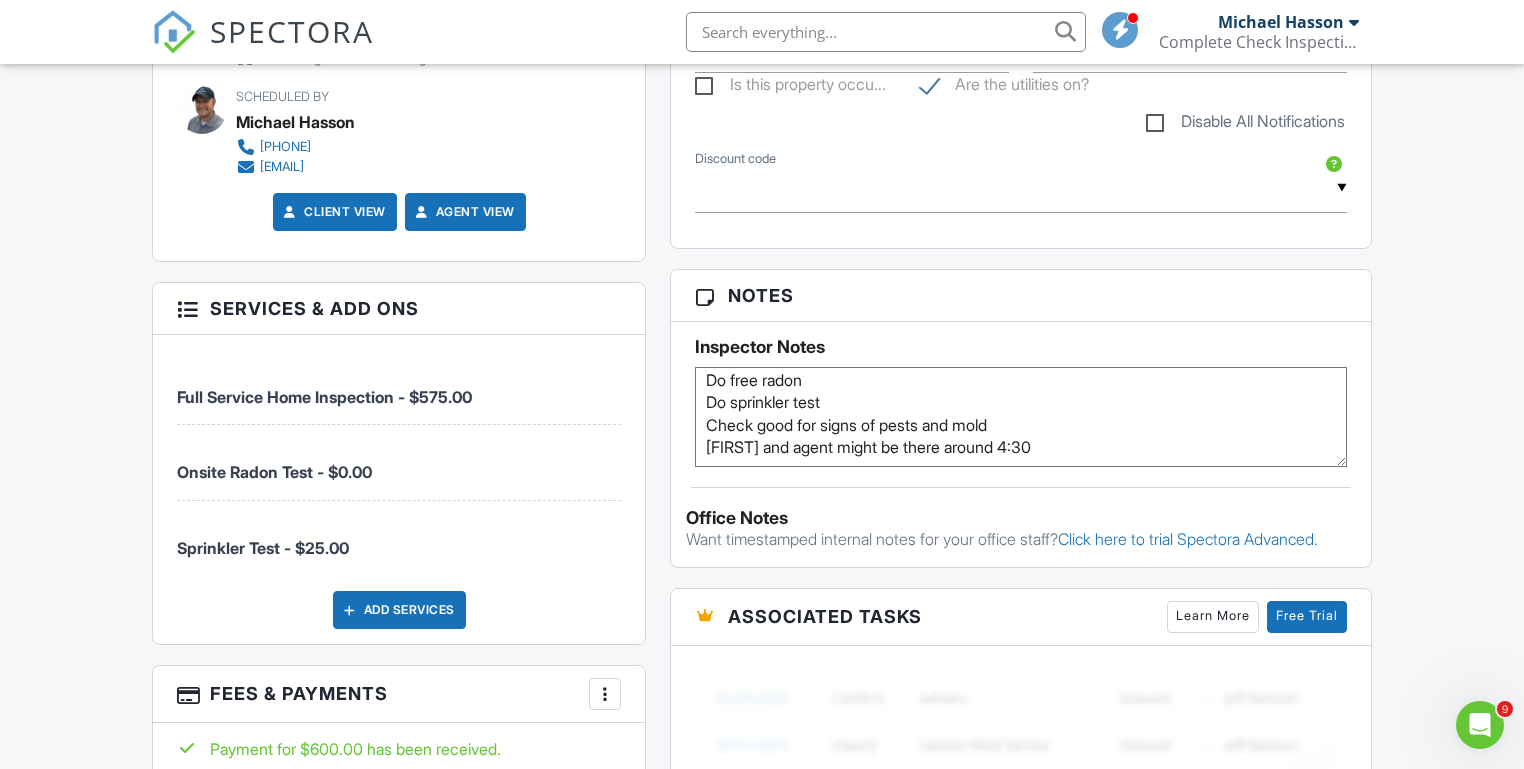 scroll, scrollTop: 0, scrollLeft: 0, axis: both 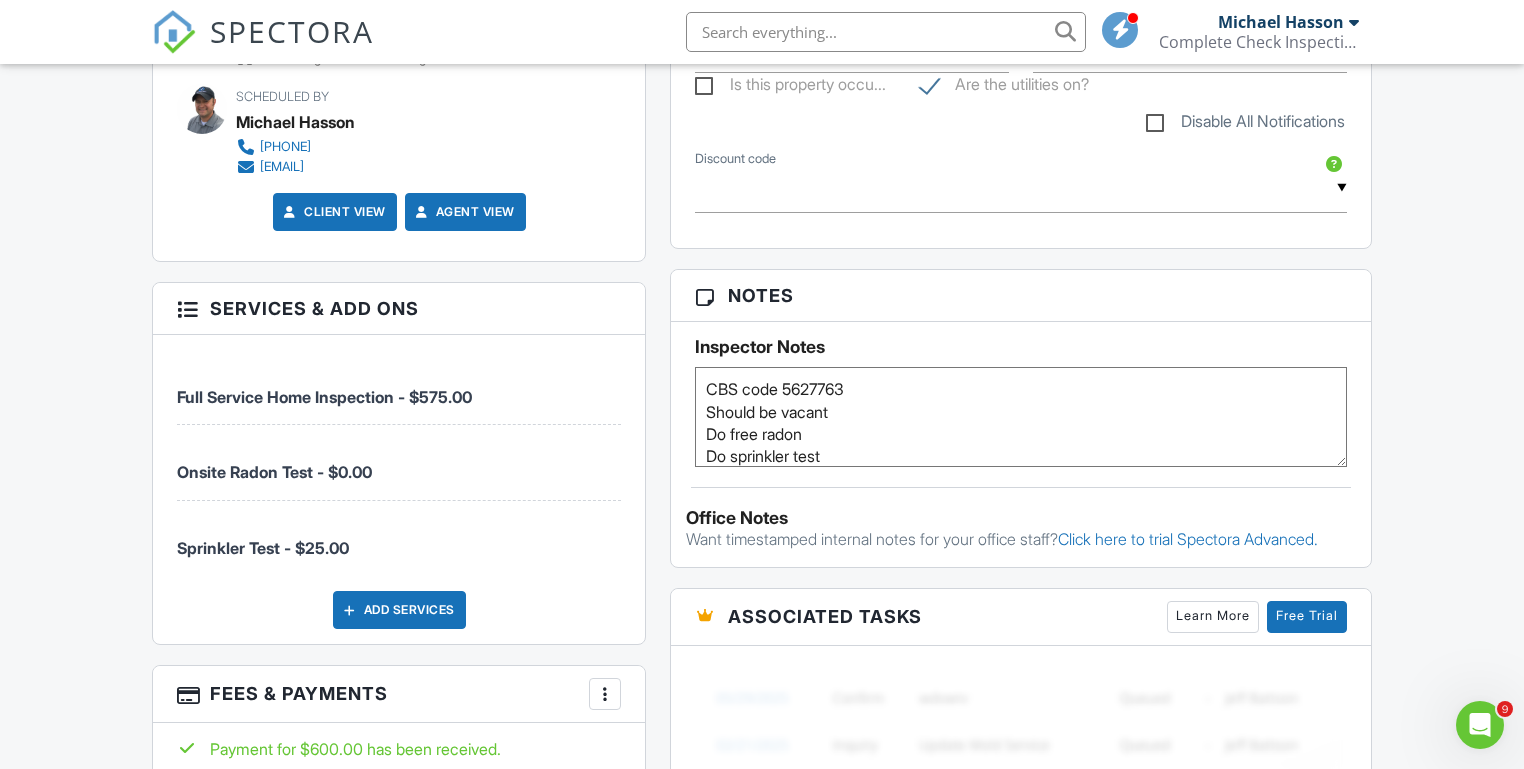 type on "CBS code 5627763
Should be vacant
Do free radon
Do sprinkler test
Check good for signs of pests and mold
[FIRST] and agent might be there around 4:30" 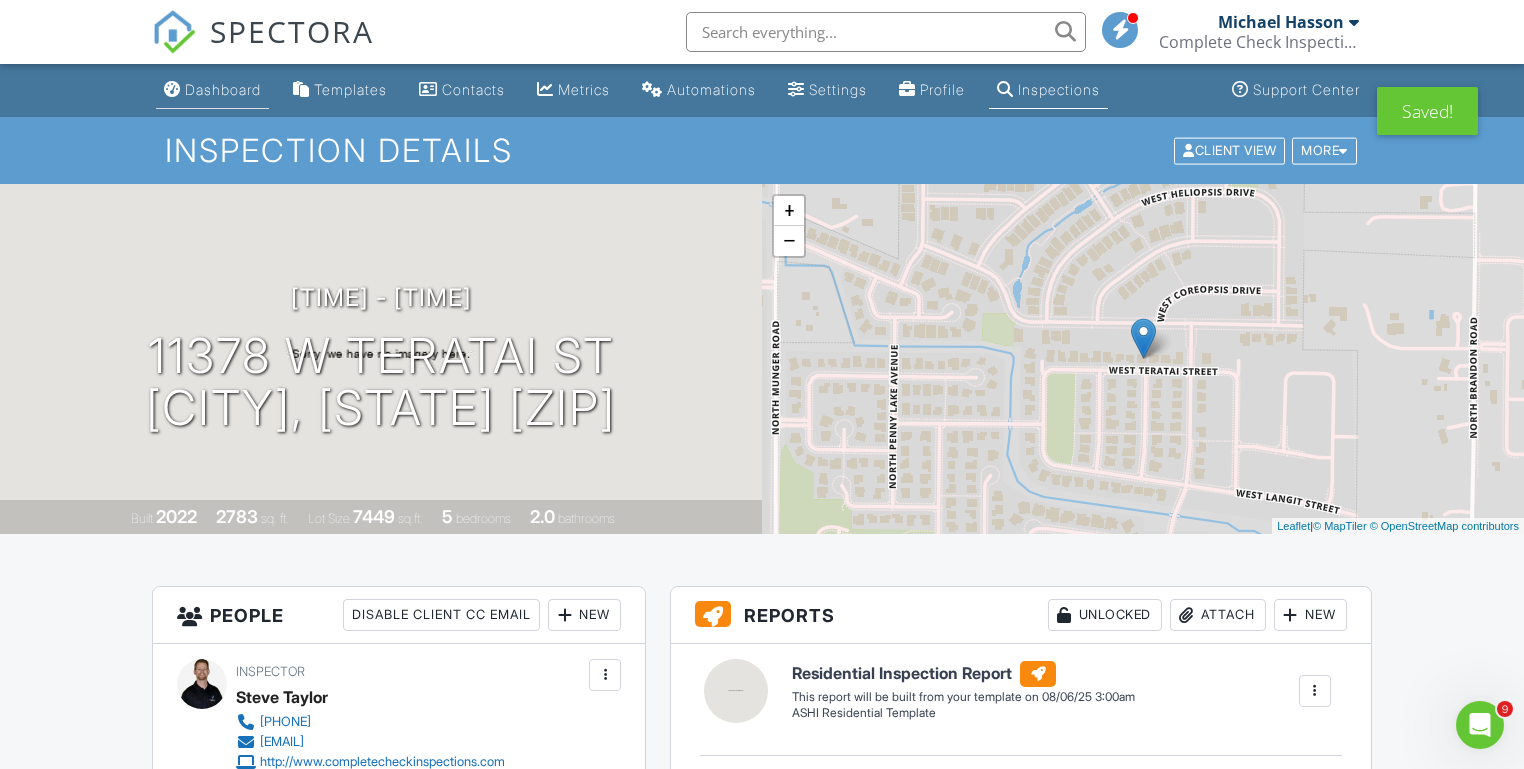 scroll, scrollTop: 0, scrollLeft: 0, axis: both 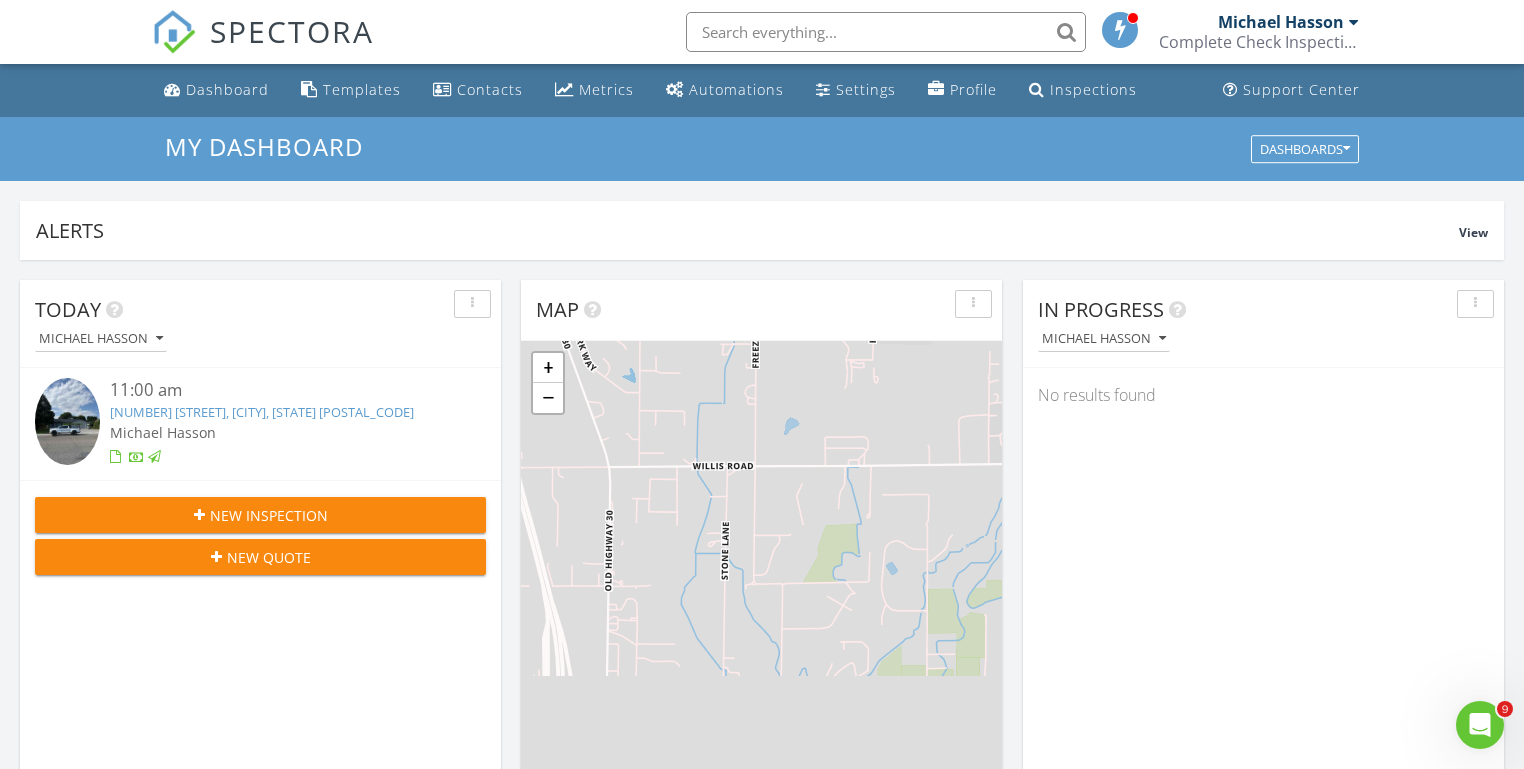 click on "Today
Michael Hasson
11:00 am
2403 Sunflower Dr, Nampa, ID 83686
Michael Hasson
New Inspection     New Quote         Map               1 1 + − Leaflet  |  © MapTiler   © OpenStreetMap contributors     In Progress
Michael Hasson
No results found       Calendar                 Unconfirmed             No results found       Draft Inspections
All schedulers
07/31/25 3:35 pm
Michael Hasson
15131 Nimbus Way, Caldwell, ID
07/31/25 1:50 pm
Michael Hasson
1386 W Dovefield St, Meridian, ID
07/30/25 4:28 pm
Michael Hasson
6638 W Pilot Ct, Meridian, ID
07/30/25 12:56 pm
Michael Hasson
708 N Tessa Ave, Meridian, ID" at bounding box center (762, 1170) 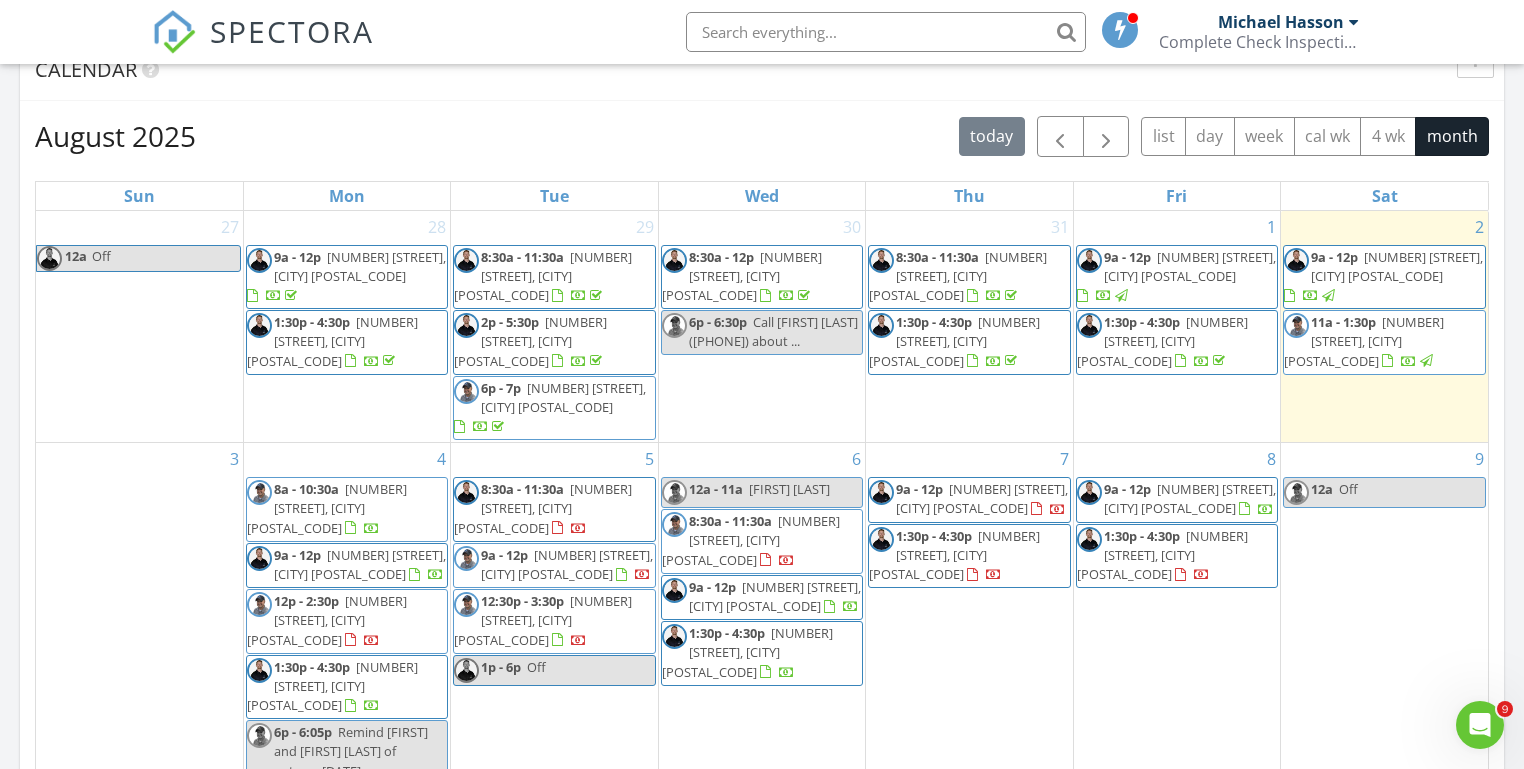 scroll, scrollTop: 845, scrollLeft: 0, axis: vertical 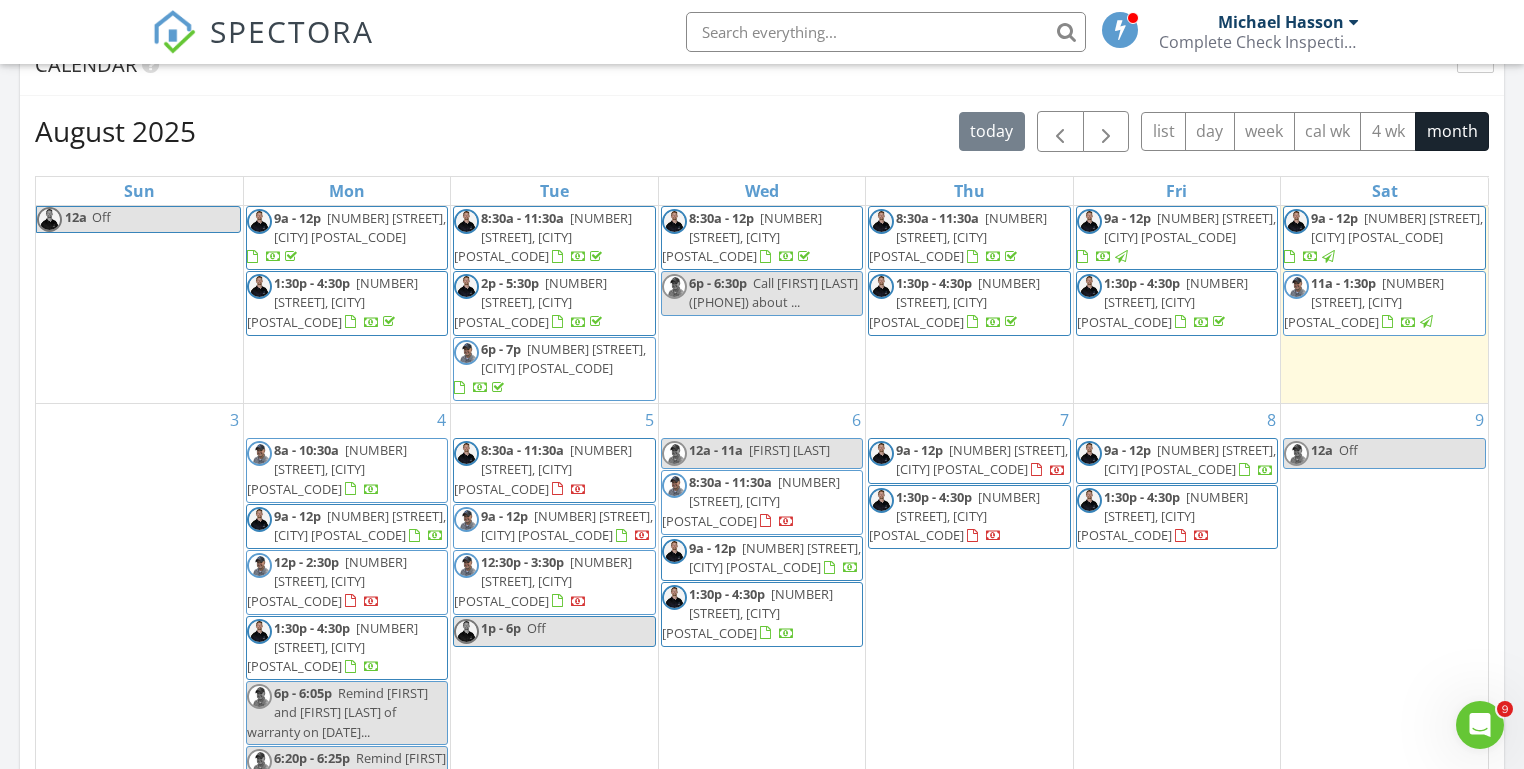 click on "Today
Michael Hasson
11:00 am
2403 Sunflower Dr, Nampa, ID 83686
Michael Hasson
31 minutes drive time   17.9 miles       New Inspection     New Quote         Map               1 1 + − ID 44, Vietnam Veterans Memorial Highway 24.2 km, 25 min Head southwest on Windmill Springs Court 55 m Turn right onto Stallion Springs Way 55 m Turn right onto West Highlands Parkway 15 m Turn left to stay on West Highlands Parkway 25 m Turn left onto West Highlands Parkway 550 m Continue onto West 9th Street 800 m Enter the traffic circle and take the 3rd exit onto Emmett Road 70 m Exit the traffic circle onto Emmett Road 1 km Turn right onto ID 44 4 km Take the ramp on the left 350 m Merge left onto Vietnam Veterans Memorial Highway (I 84) 2 km Continue onto I 84 10 km Take the ramp towards ID 55 South: Nampa 400 m Keep right at the fork 300 m Go straight onto State Highway 55 (ID 55) 500 m 1 km 900 m 0 m" at bounding box center [762, 325] 